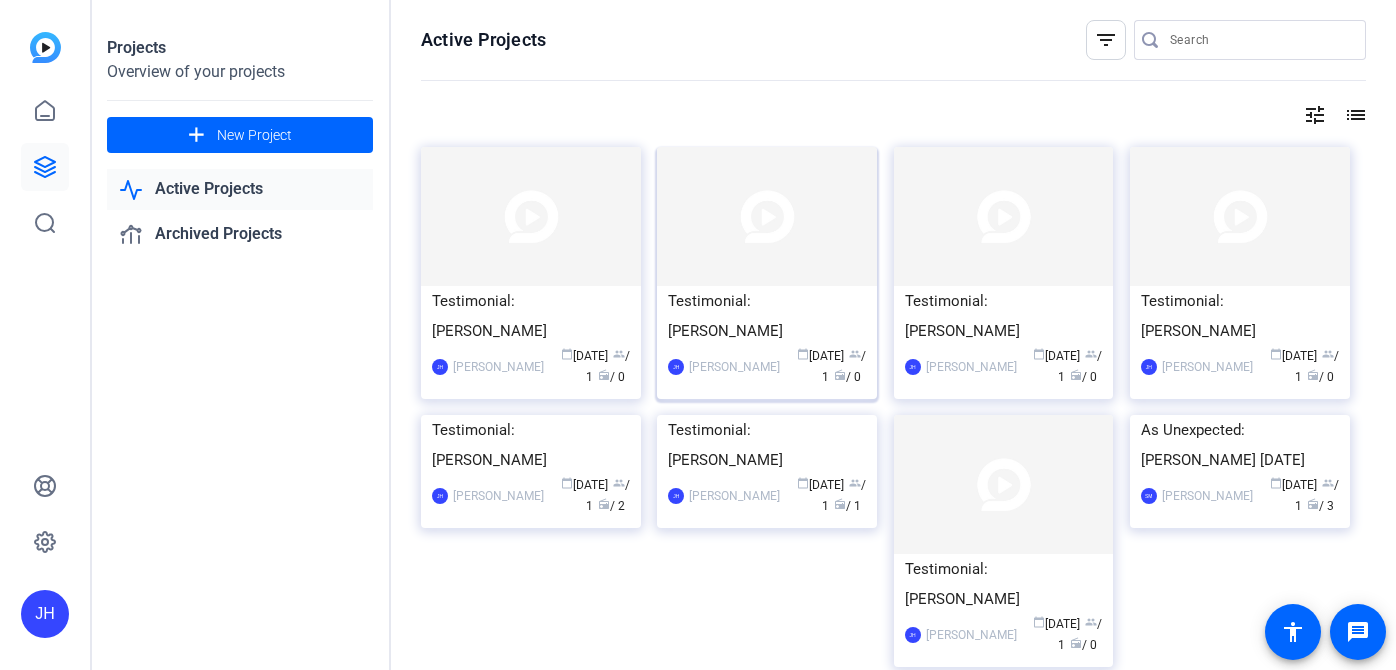 scroll, scrollTop: 0, scrollLeft: 0, axis: both 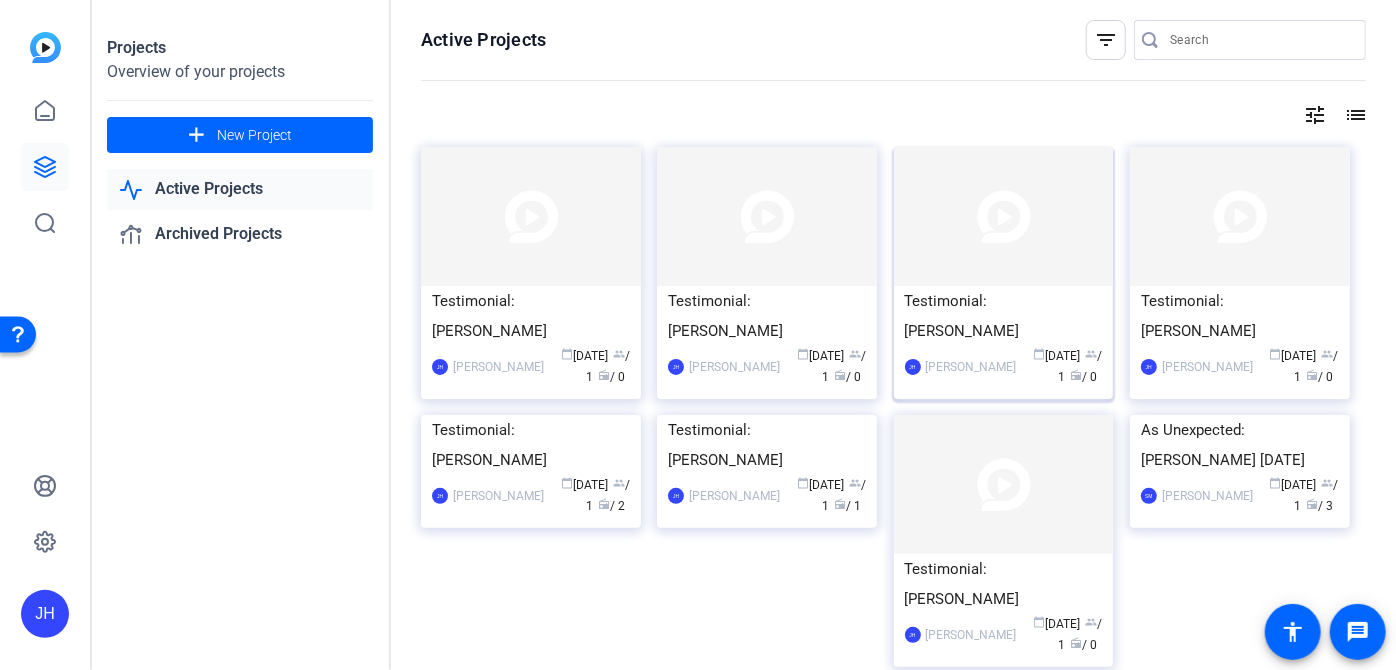 click 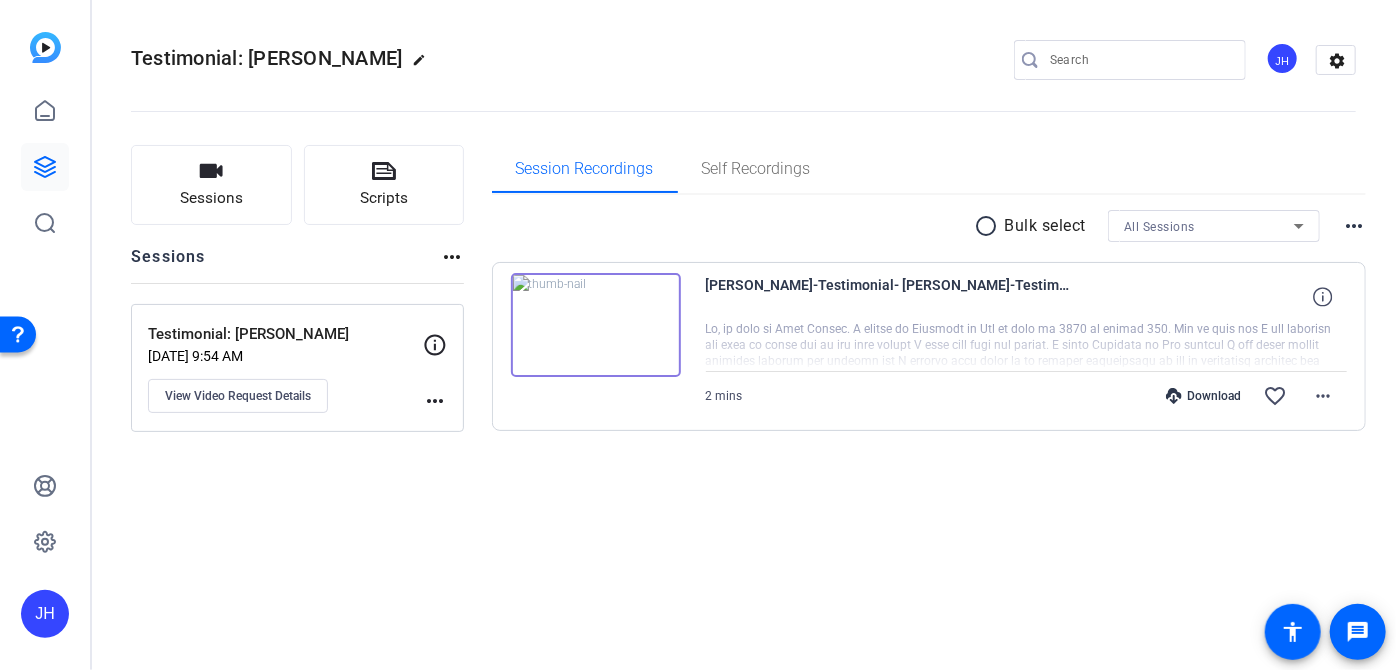 click at bounding box center (596, 325) 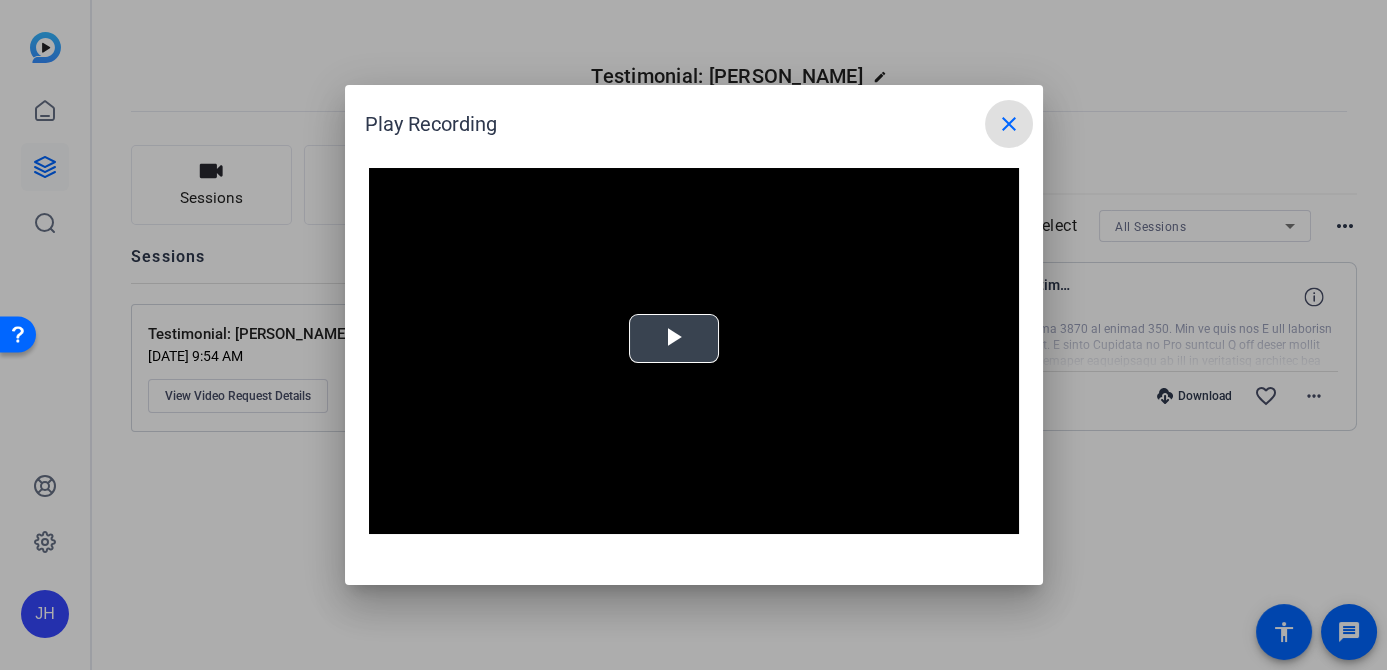 click at bounding box center [674, 339] 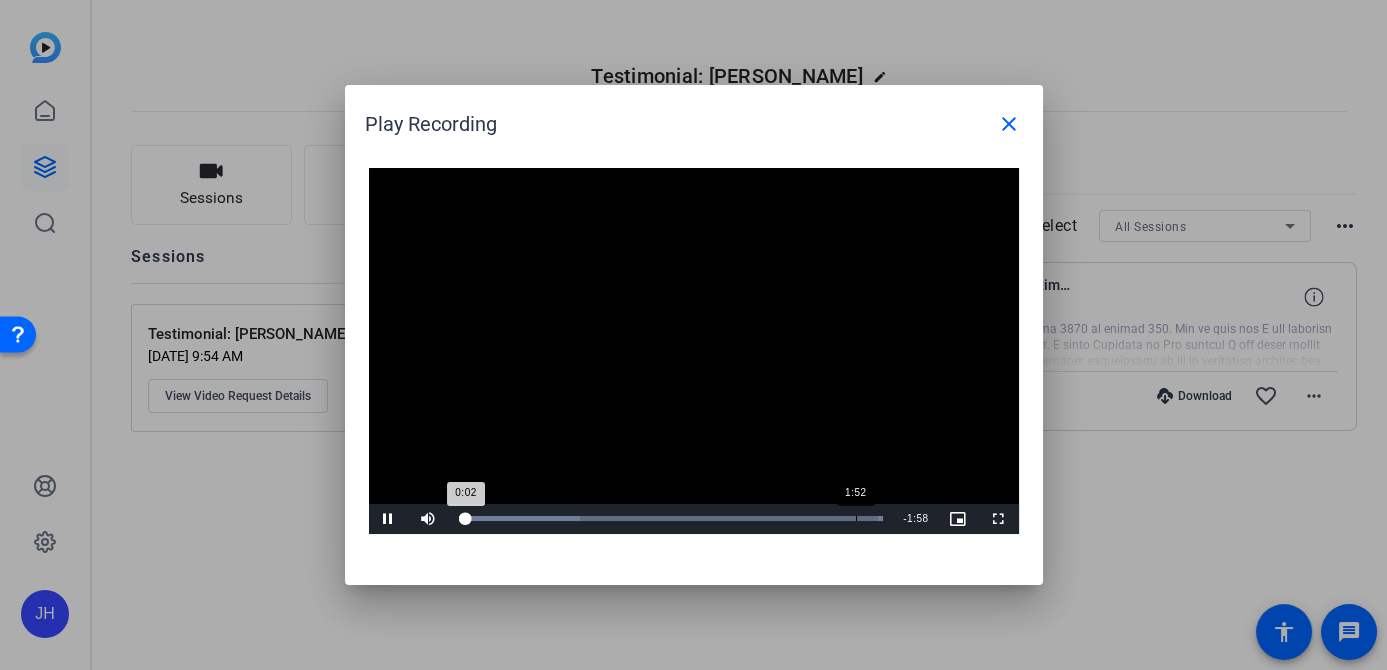 click on "Loaded :  100.00% 1:52 0:02" at bounding box center (671, 519) 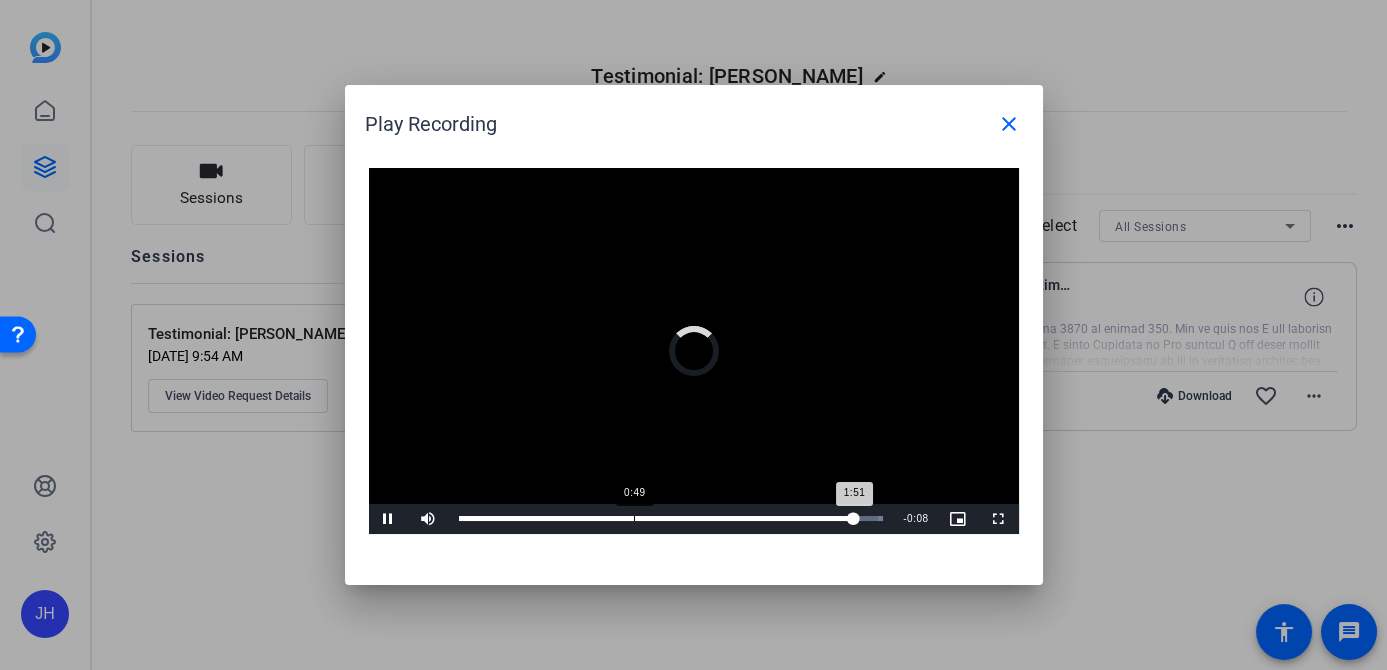 click on "Loaded :  100.00% 0:49 1:51" at bounding box center (671, 519) 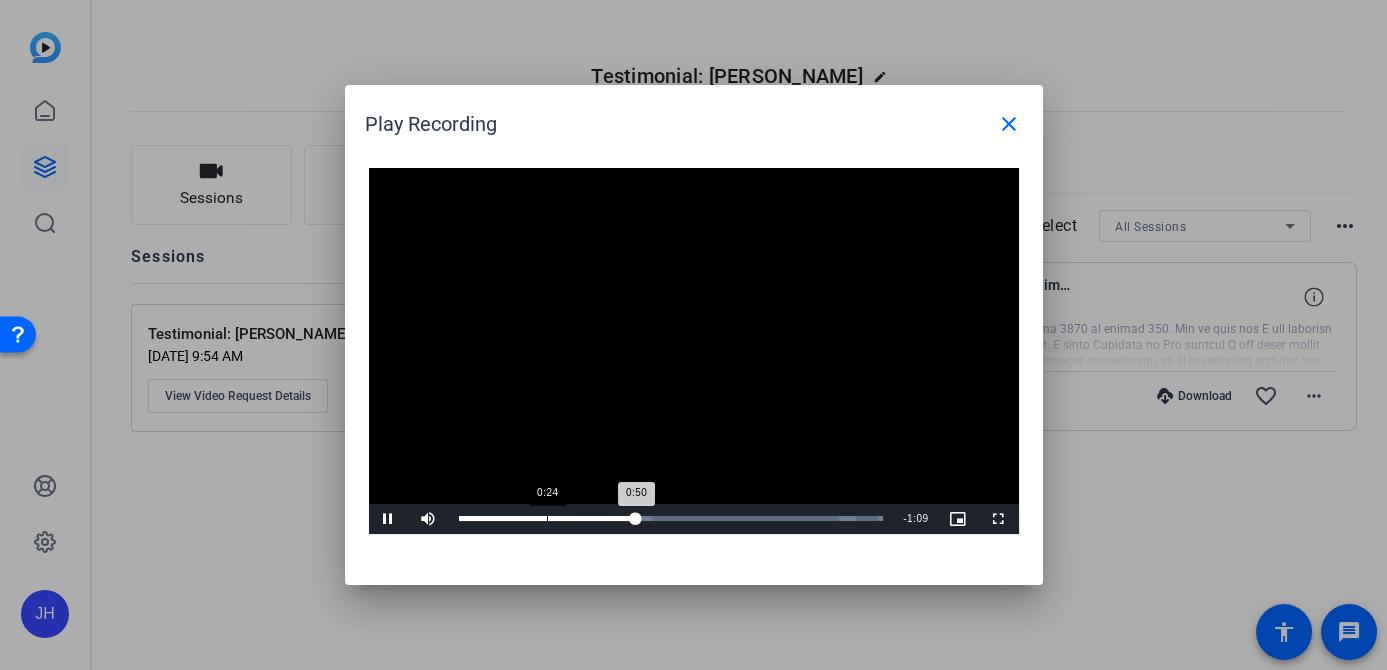 click on "Loaded :  100.00% 0:24 0:50" at bounding box center (671, 519) 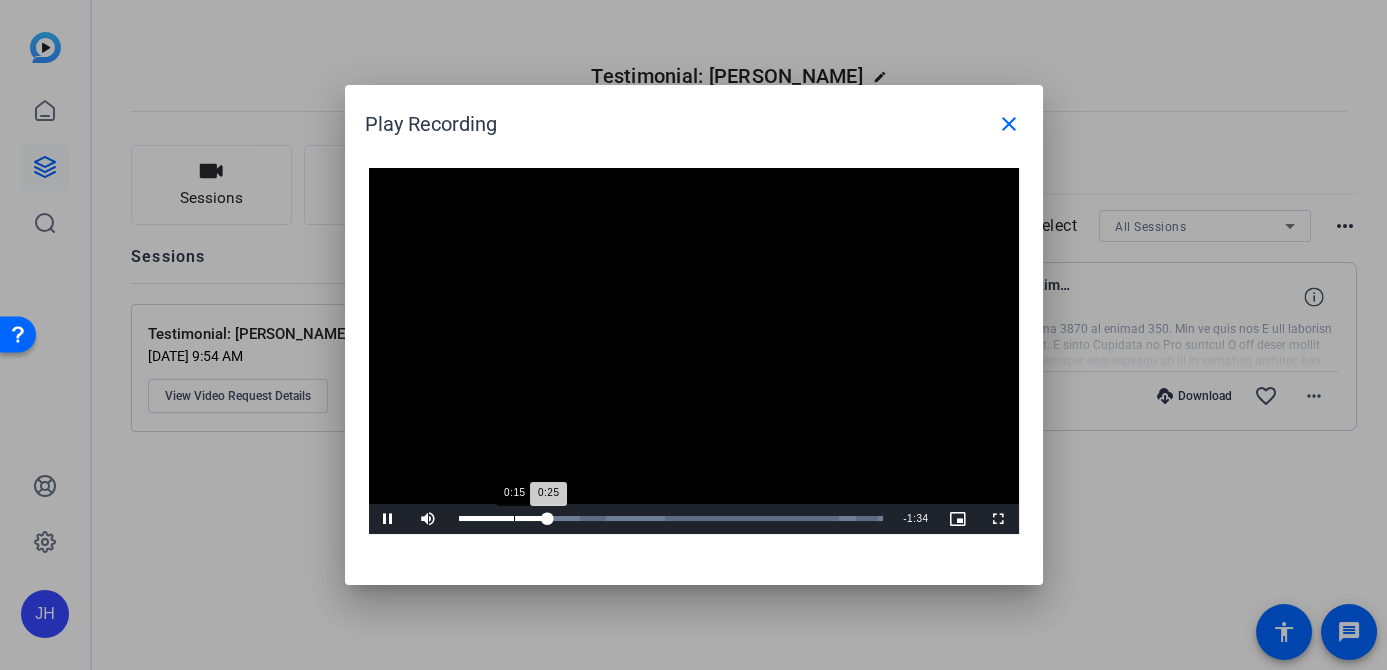 click on "Loaded :  100.00% 0:15 0:25" at bounding box center [671, 519] 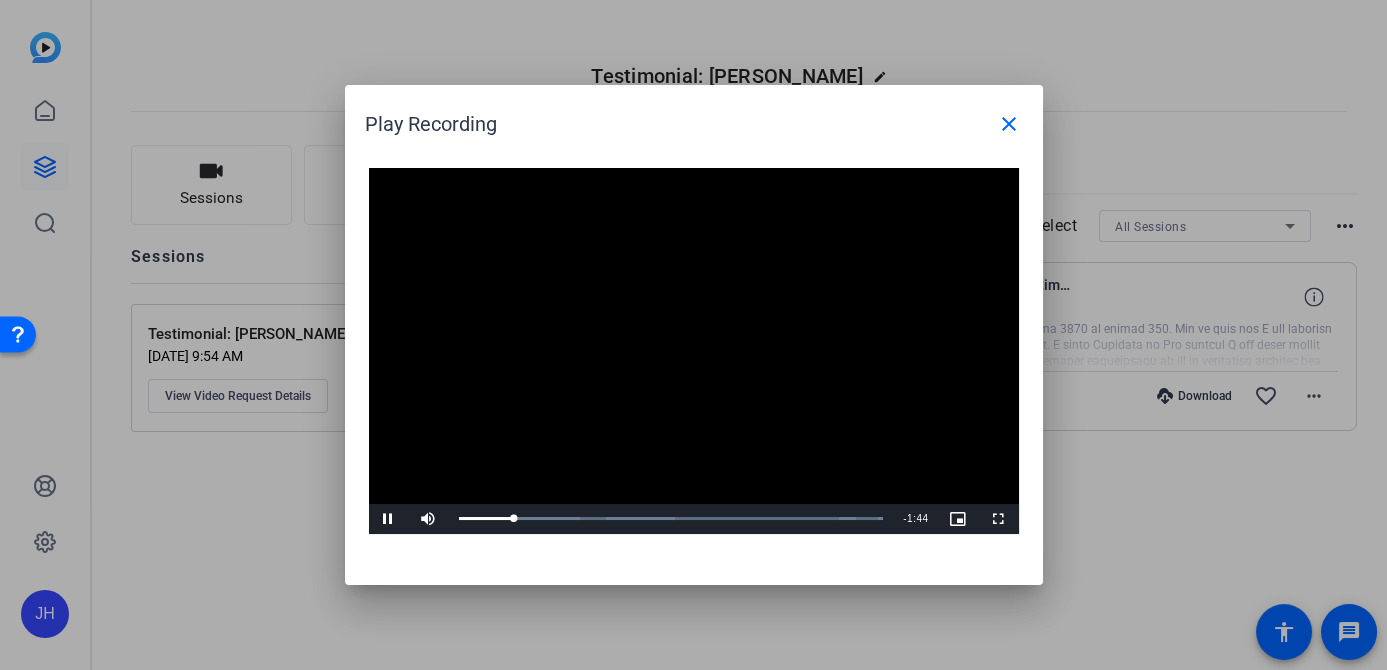 click at bounding box center (694, 351) 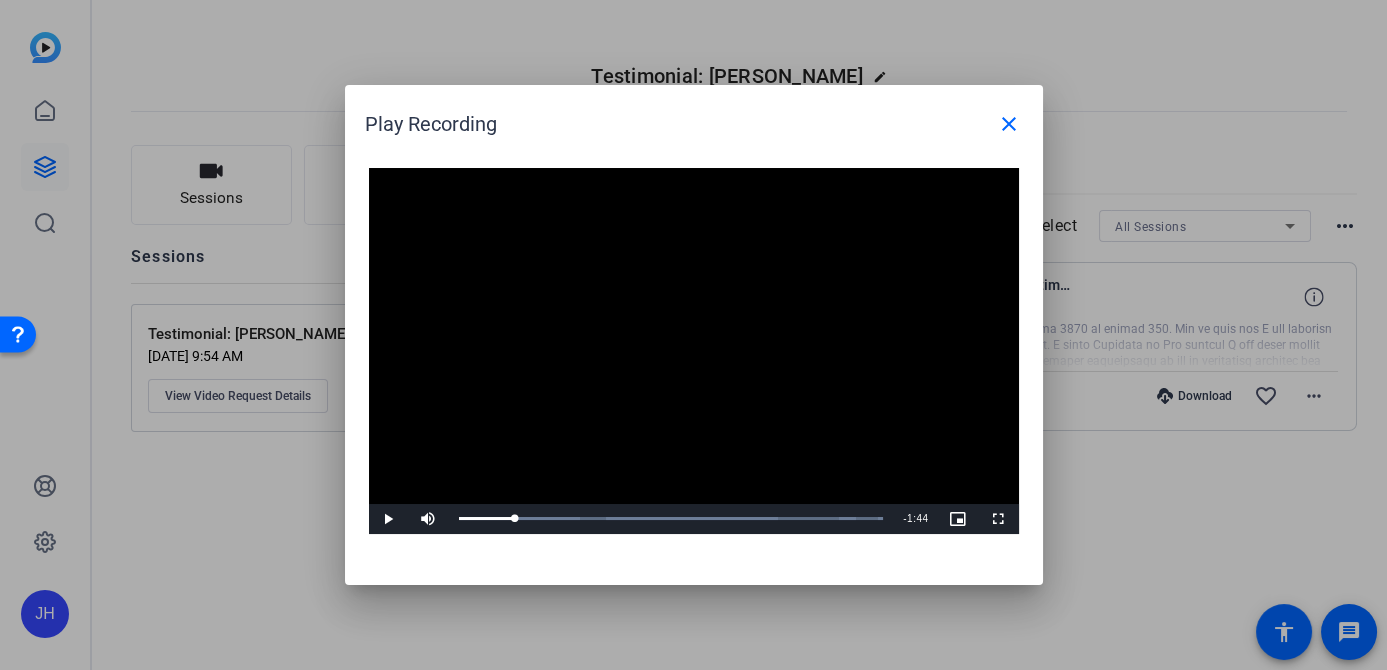 click at bounding box center [693, 335] 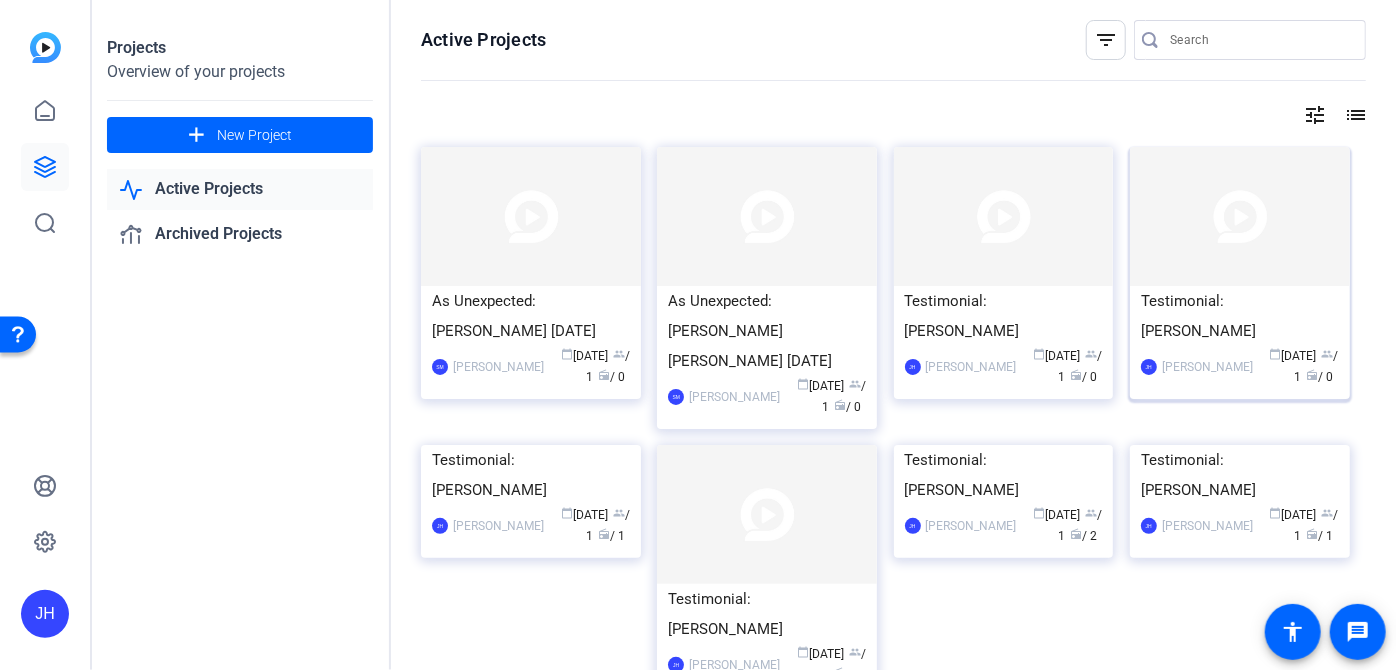 click on "[PERSON_NAME]  [PERSON_NAME] calendar_today  [DATE]  group  / 1  radio  / 0" 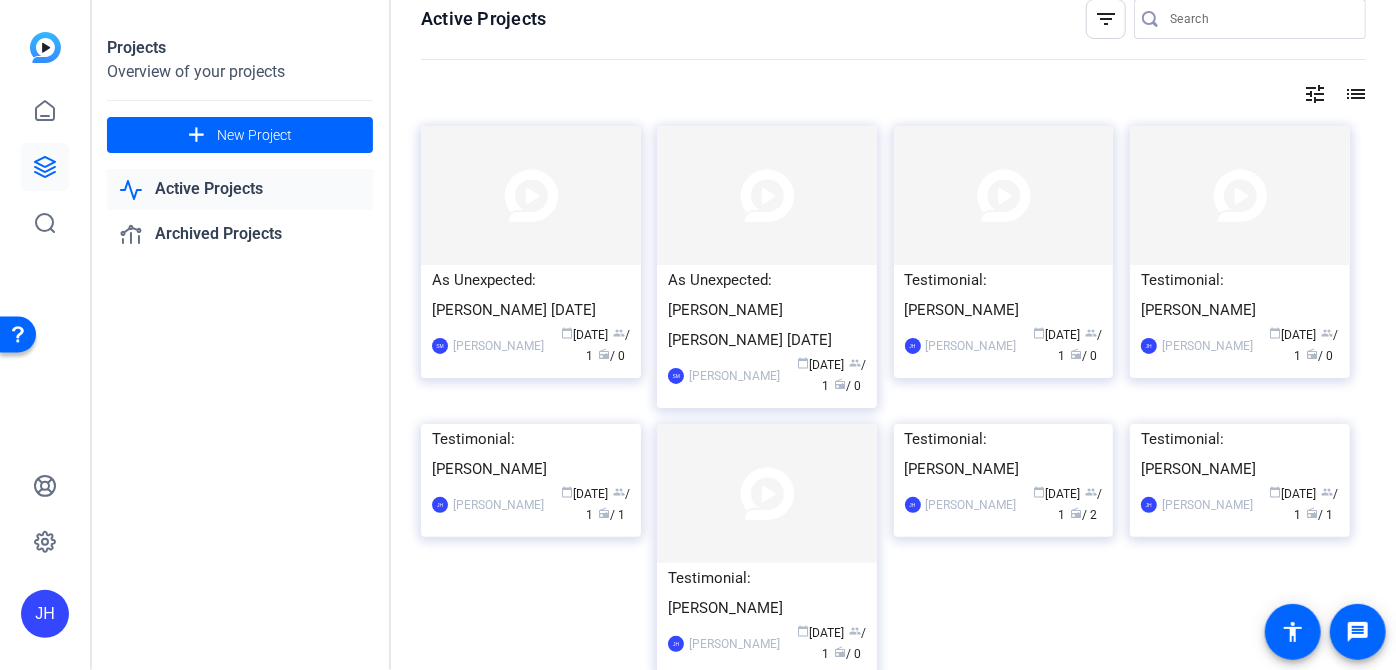 scroll, scrollTop: 60, scrollLeft: 0, axis: vertical 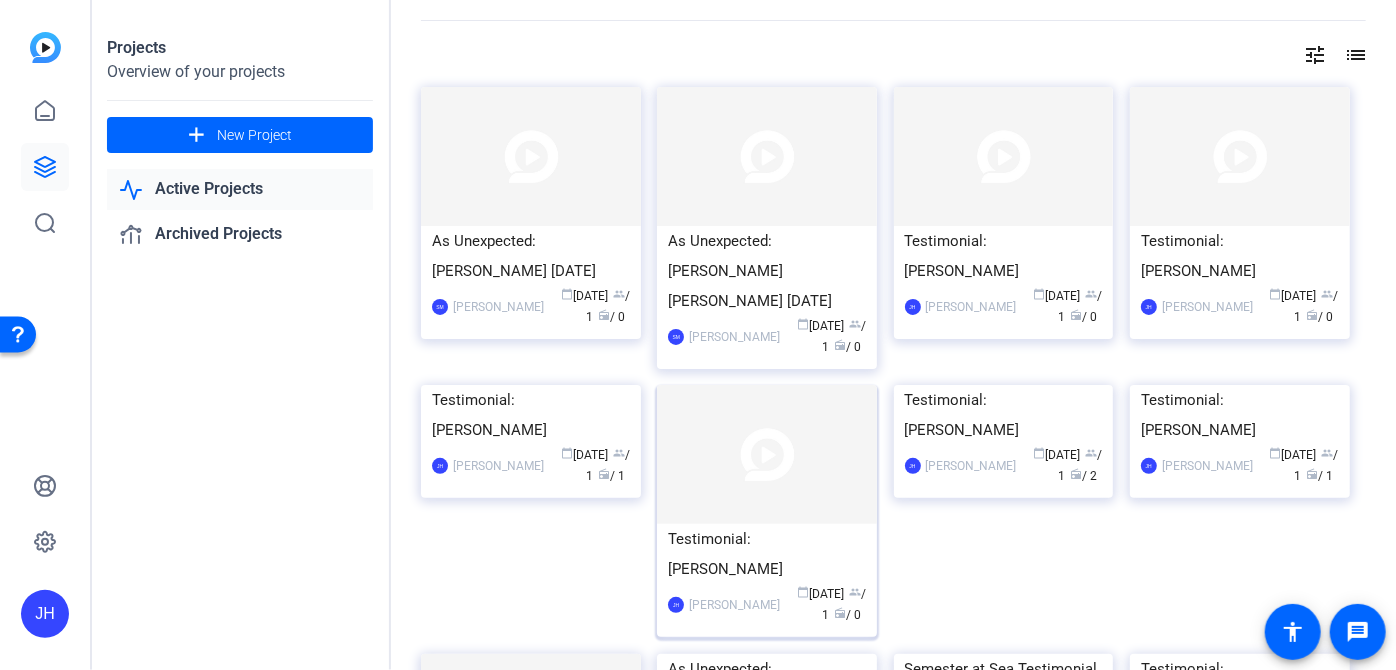 click 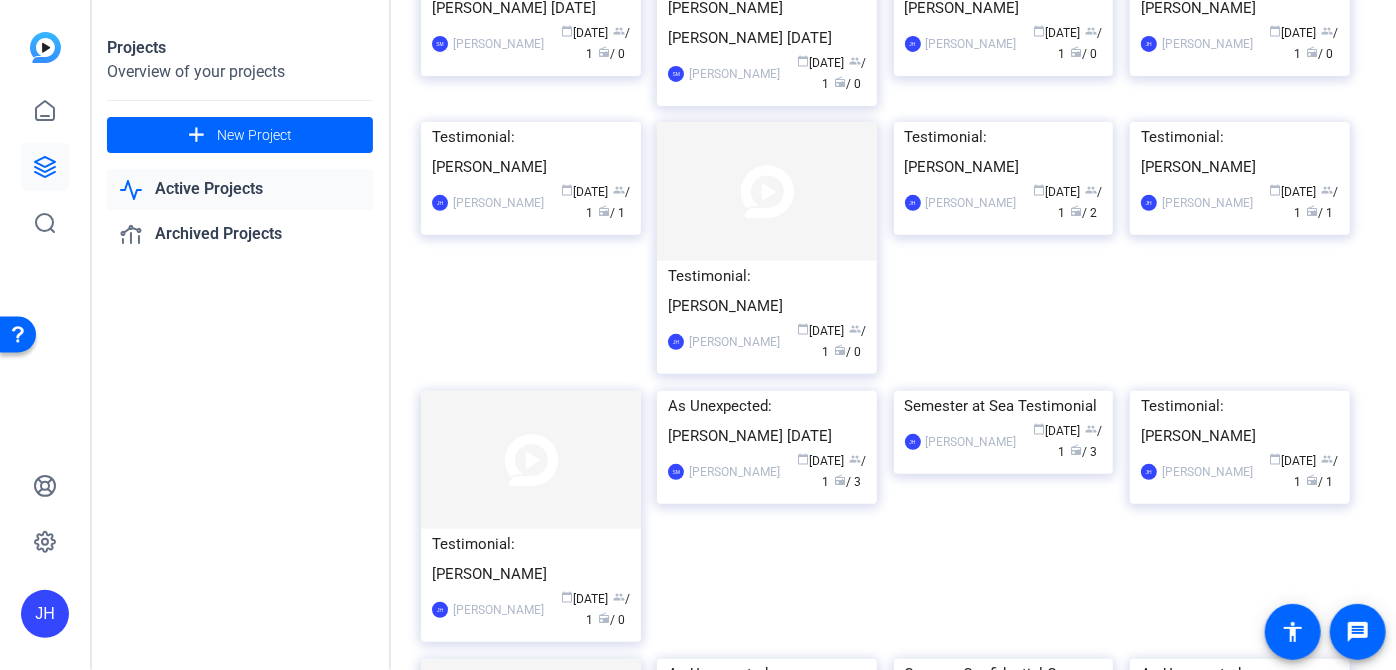 scroll, scrollTop: 333, scrollLeft: 0, axis: vertical 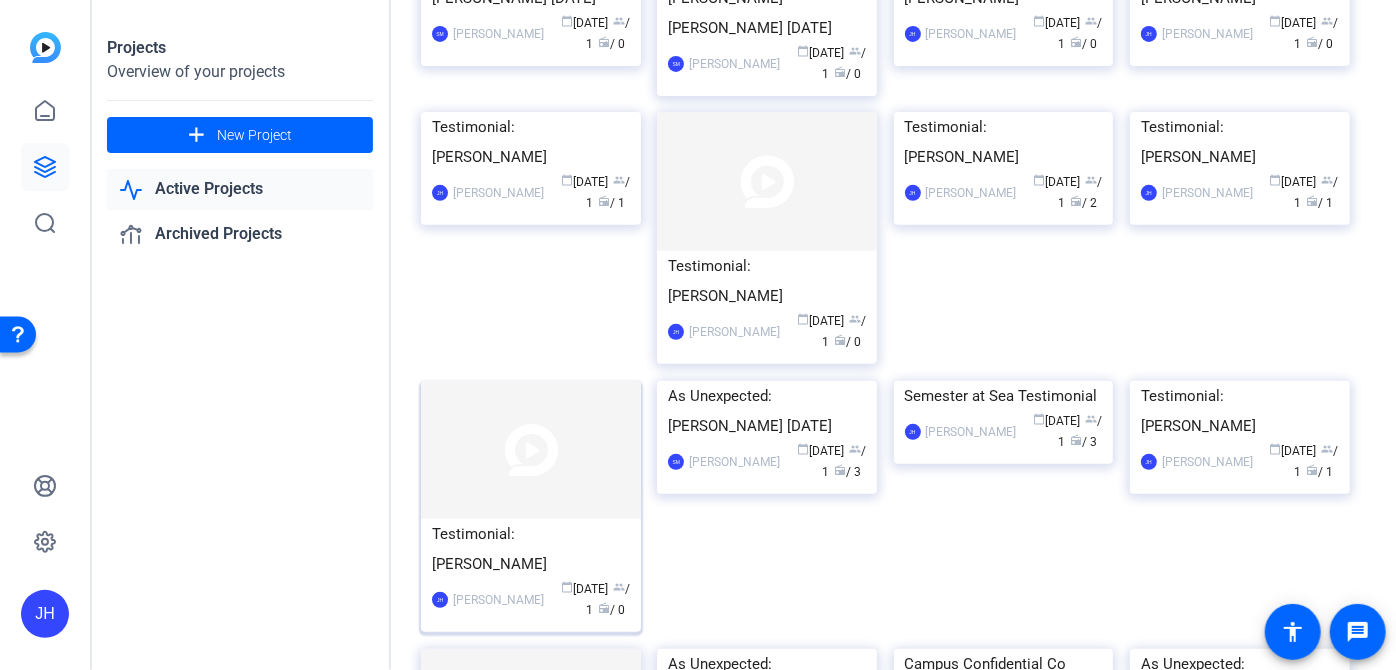 click 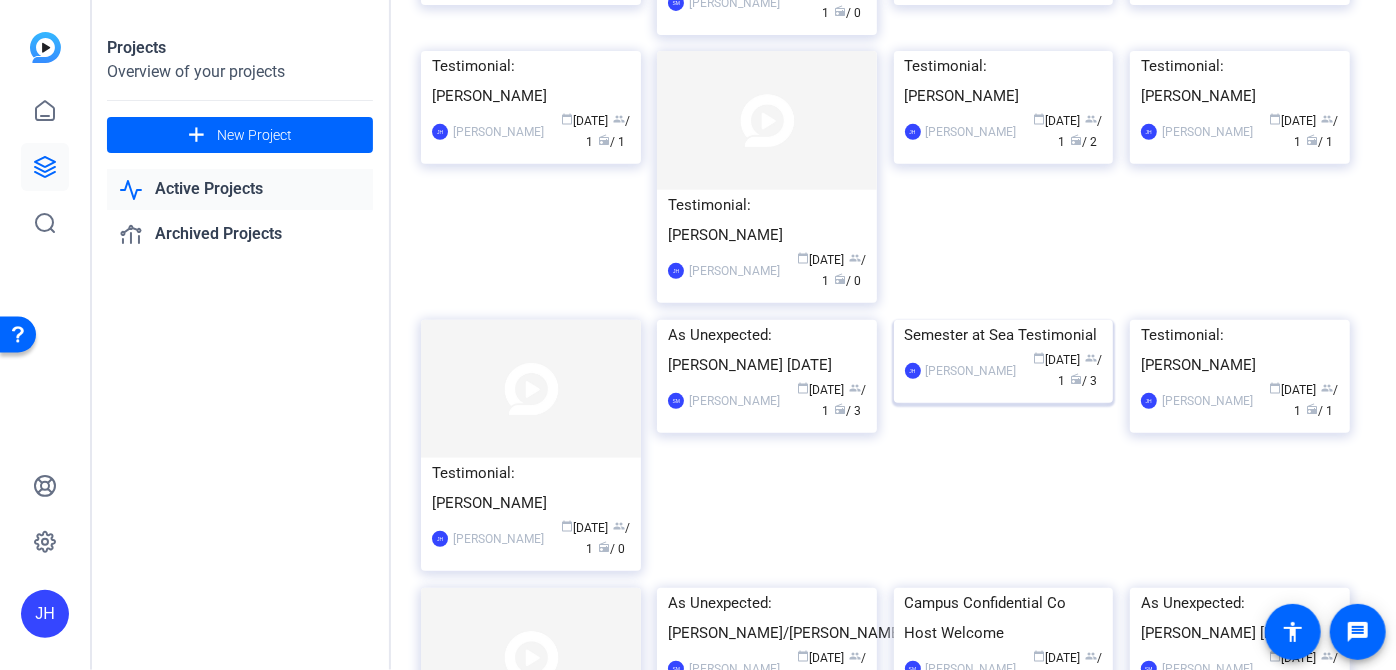 scroll, scrollTop: 363, scrollLeft: 0, axis: vertical 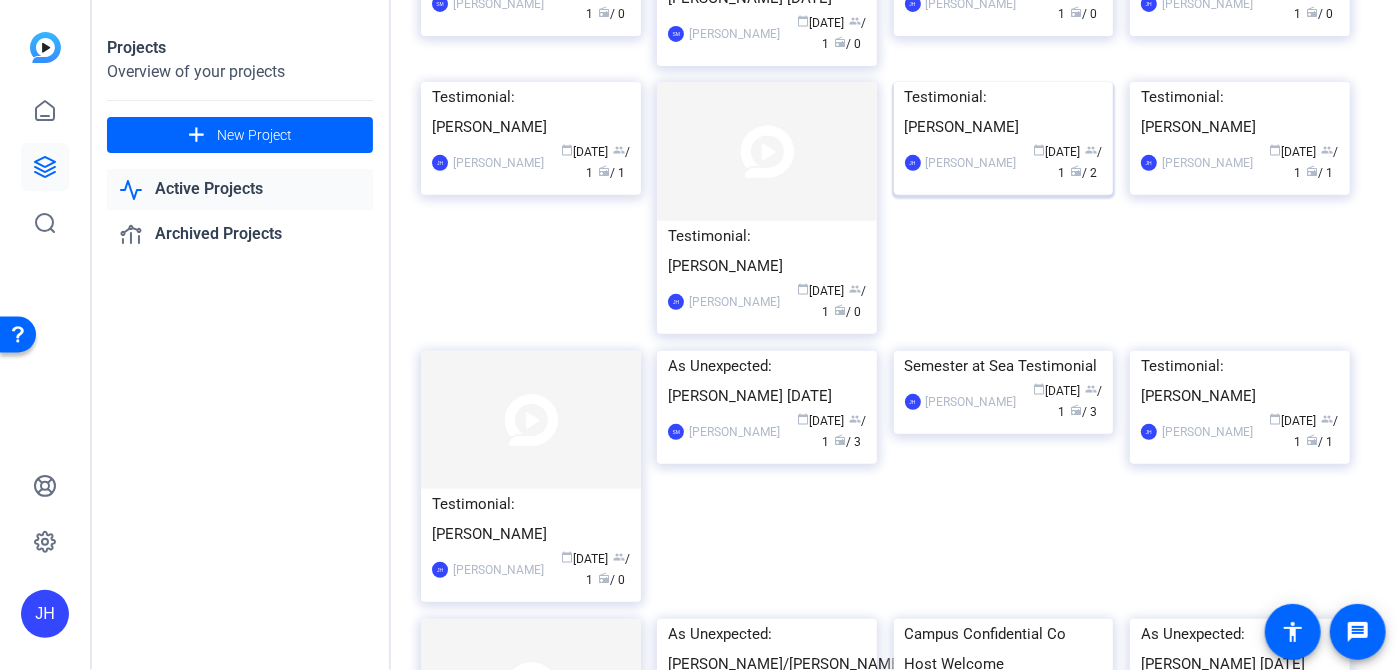 click on "Testimonial: [PERSON_NAME]" 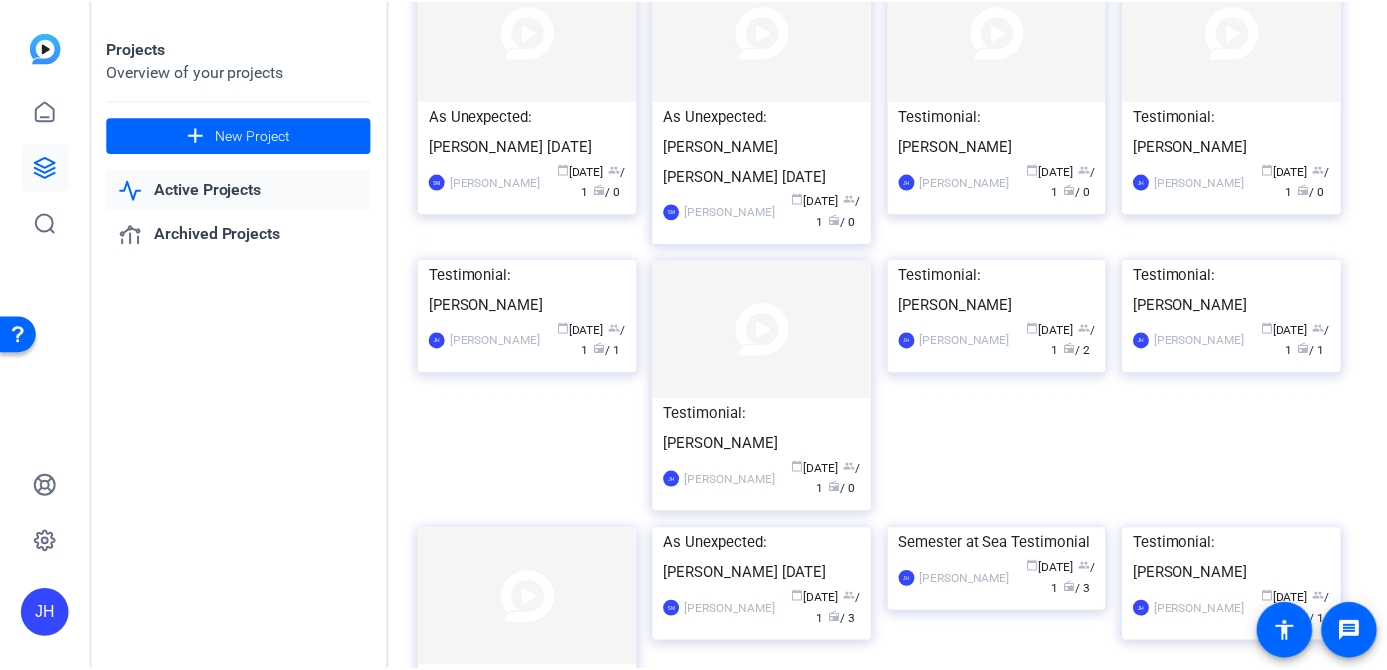 scroll, scrollTop: 181, scrollLeft: 0, axis: vertical 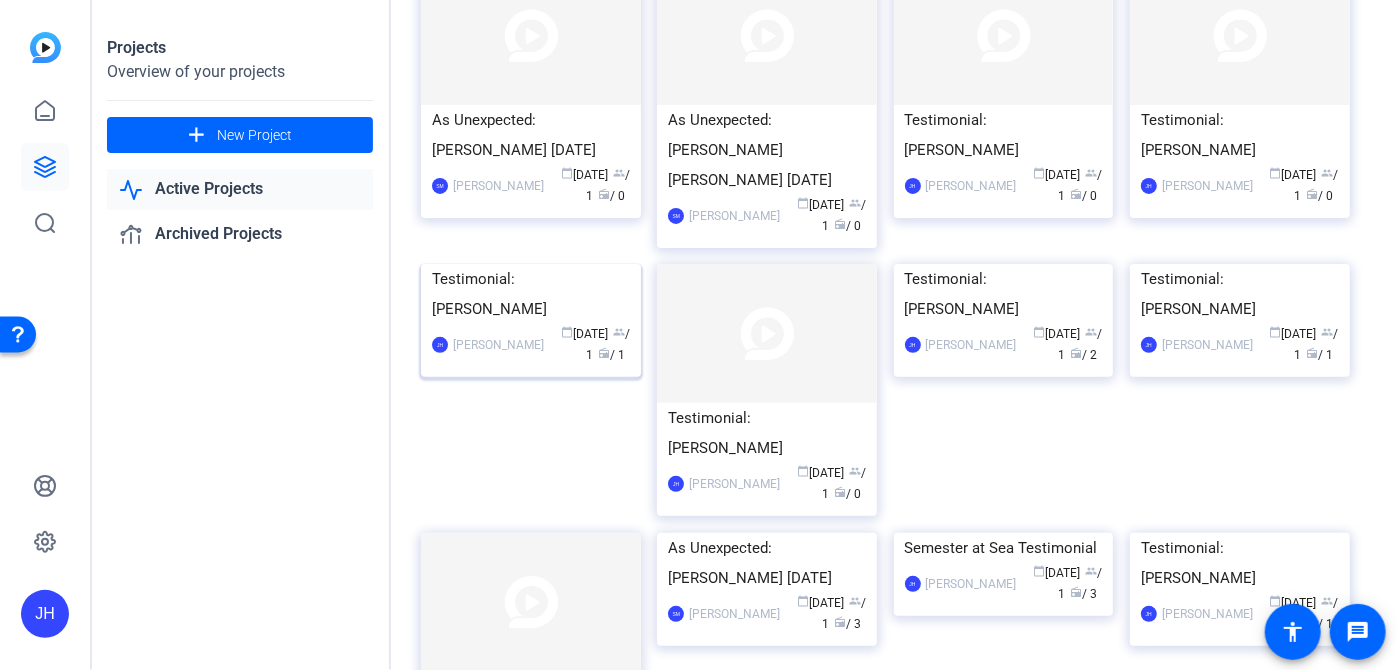 click 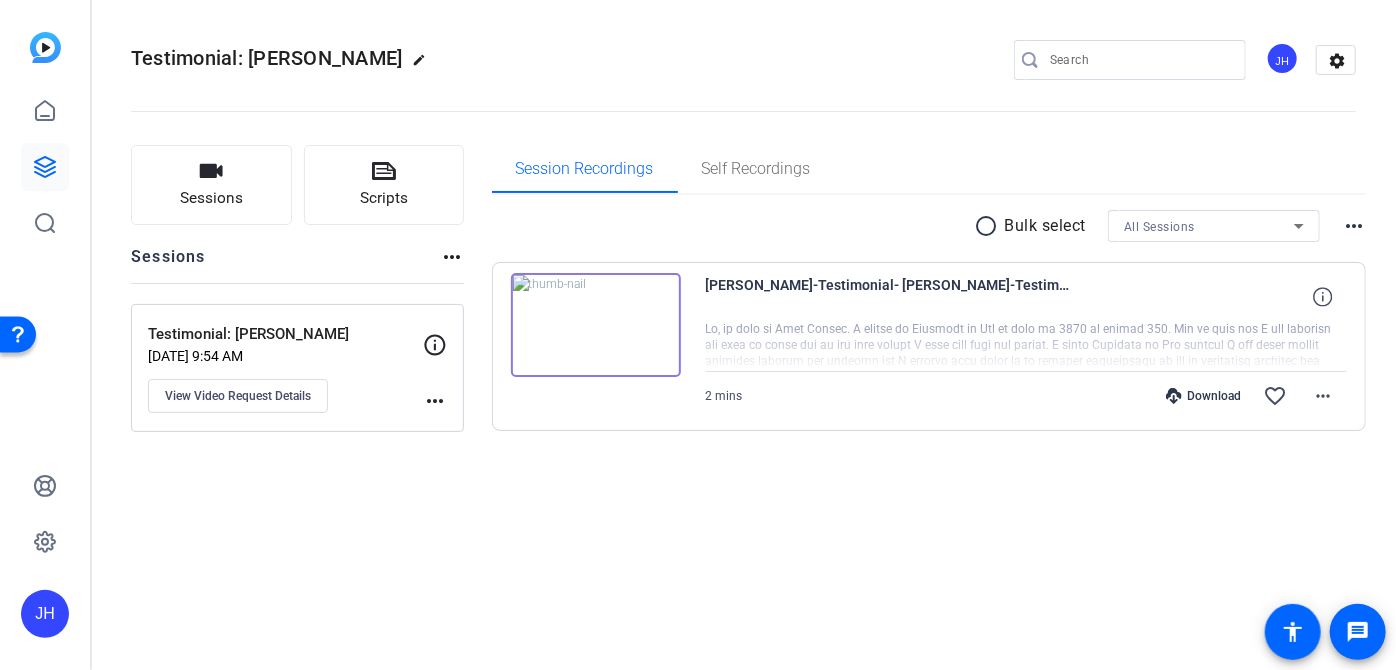 click at bounding box center (596, 325) 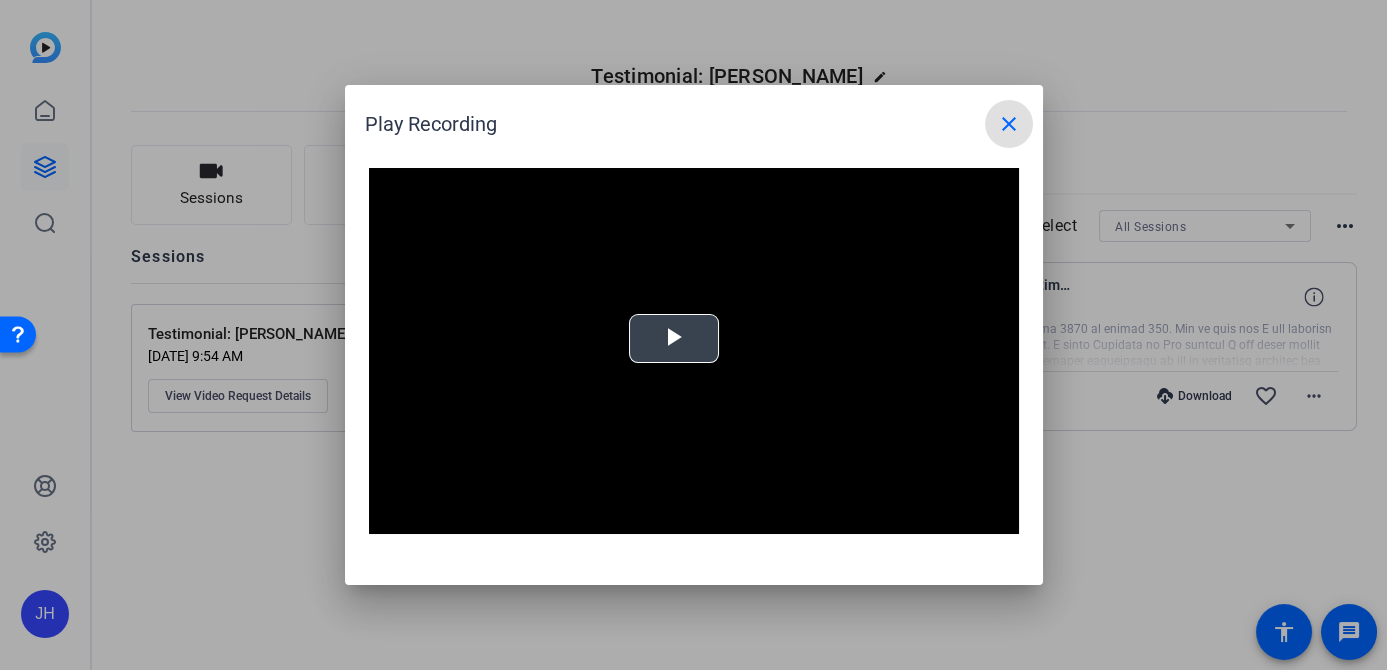 click at bounding box center (674, 339) 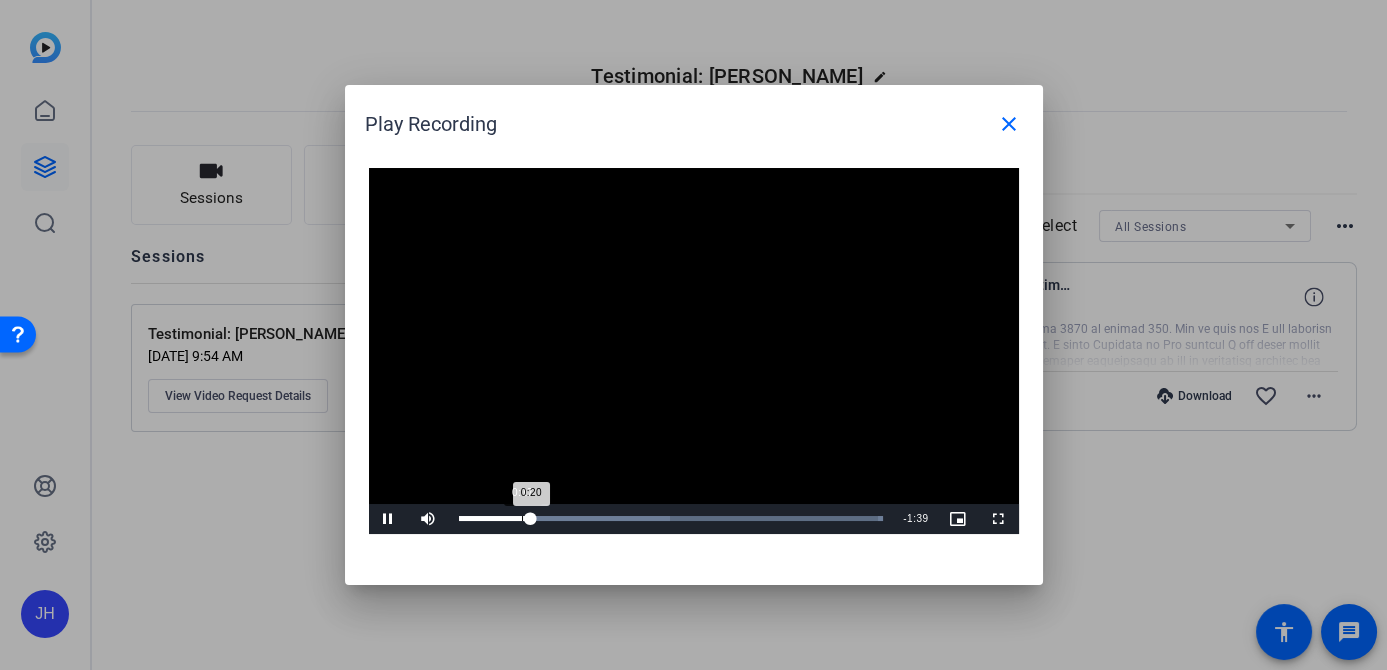 click on "0:17" at bounding box center [522, 518] 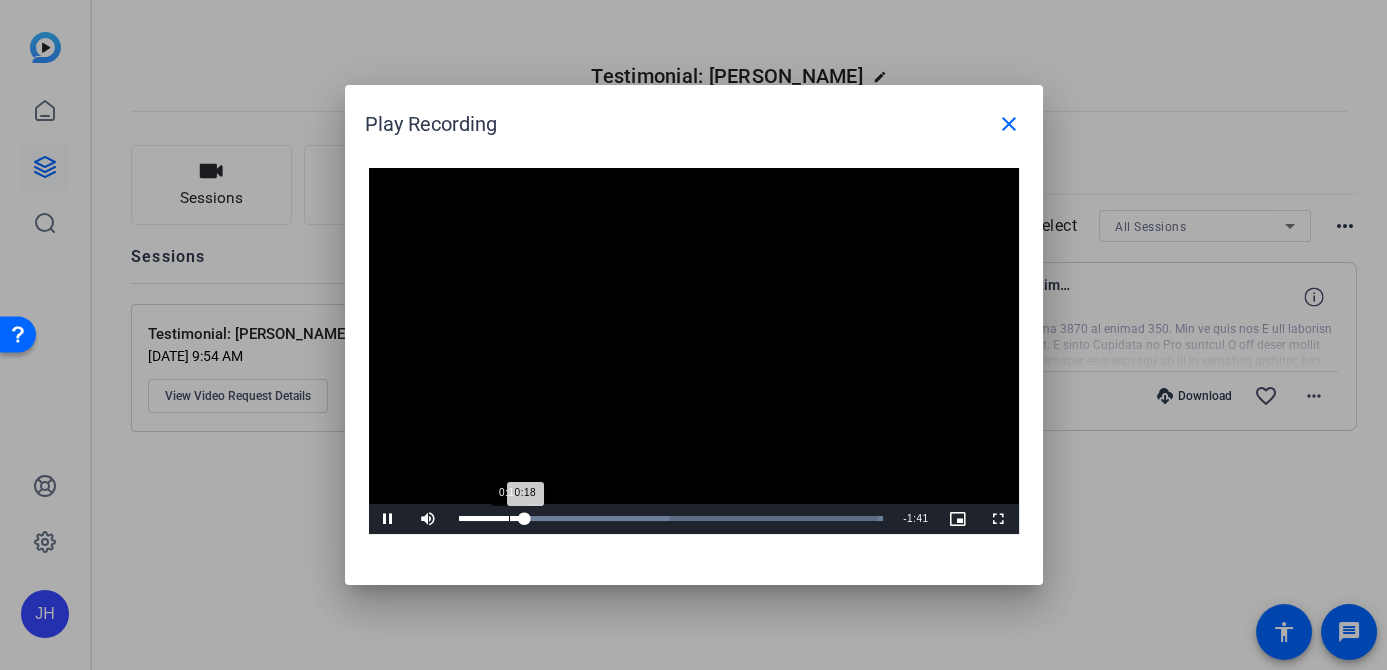 click on "0:14" at bounding box center (509, 518) 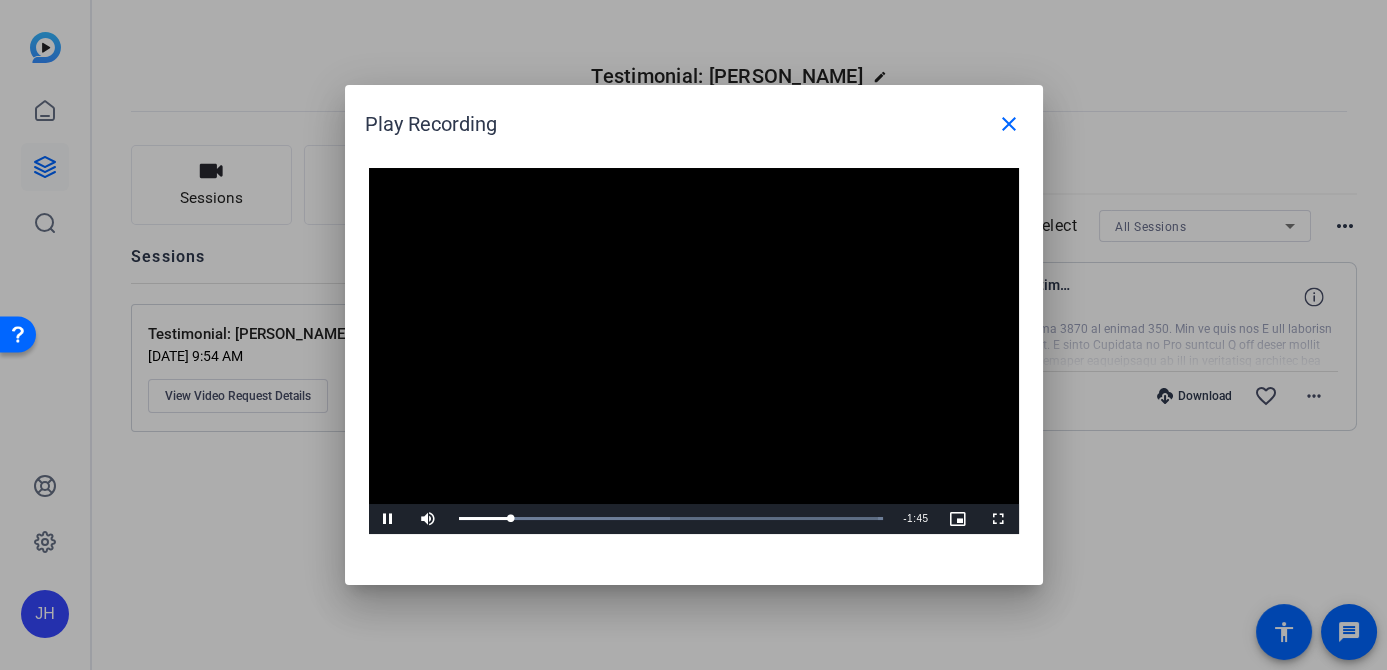 click at bounding box center (694, 351) 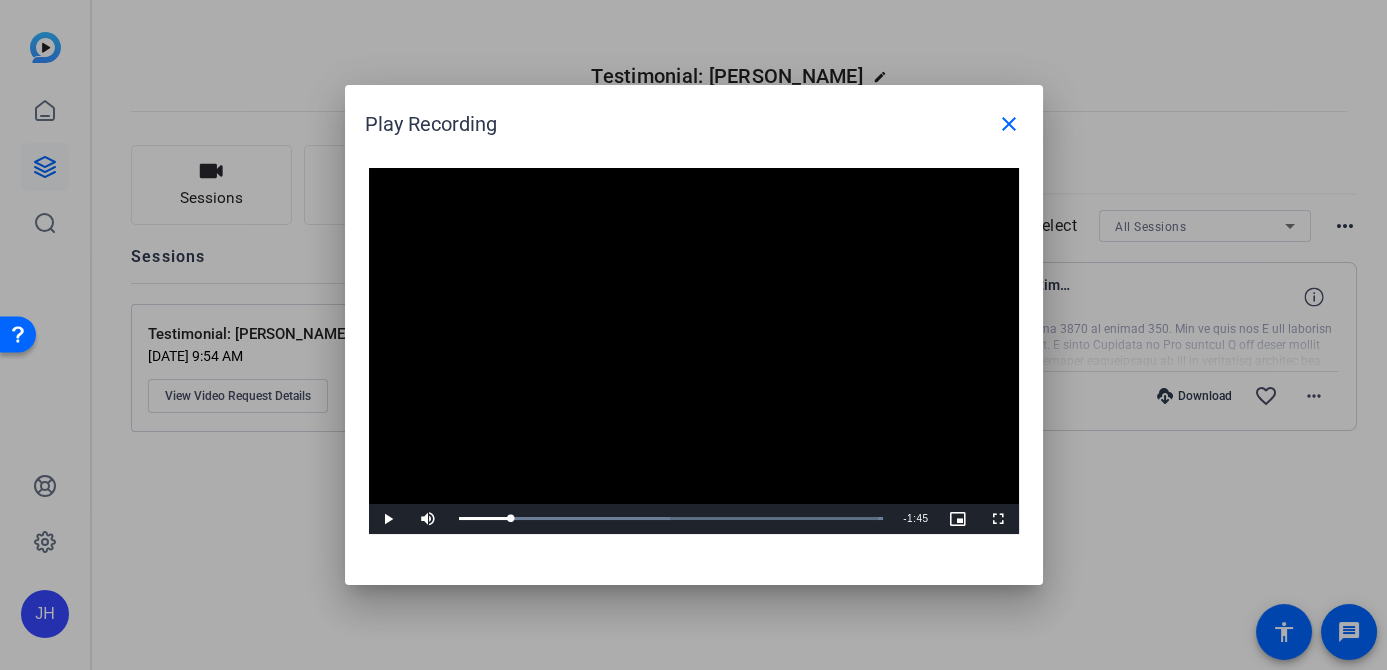 click at bounding box center (694, 351) 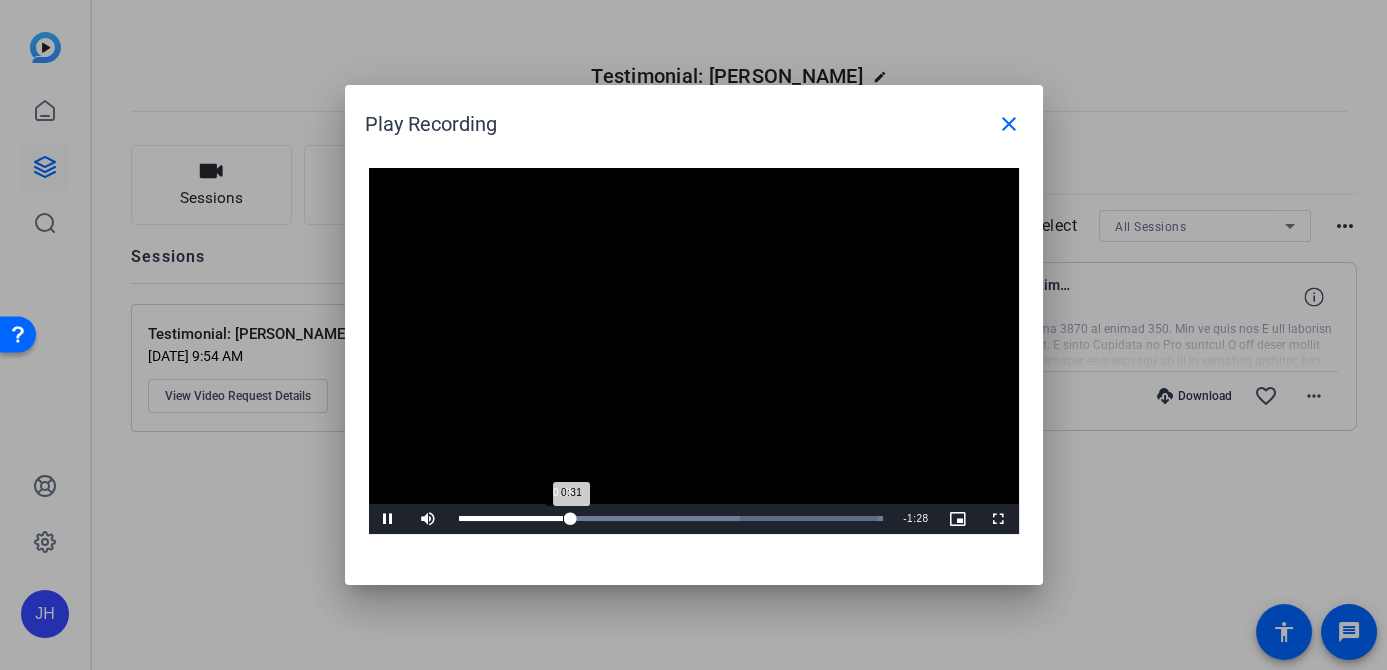 click on "0:31" at bounding box center [515, 518] 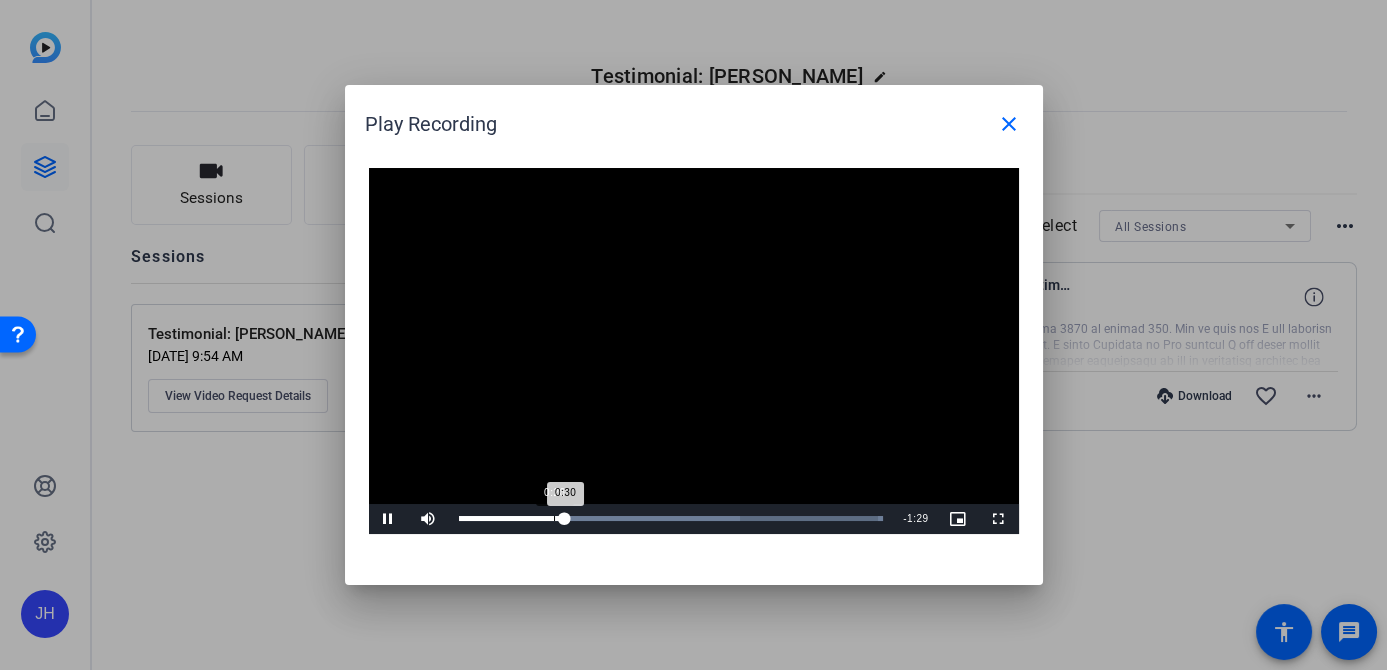 click on "Loaded :  100.00% 0:26 0:30" at bounding box center (671, 519) 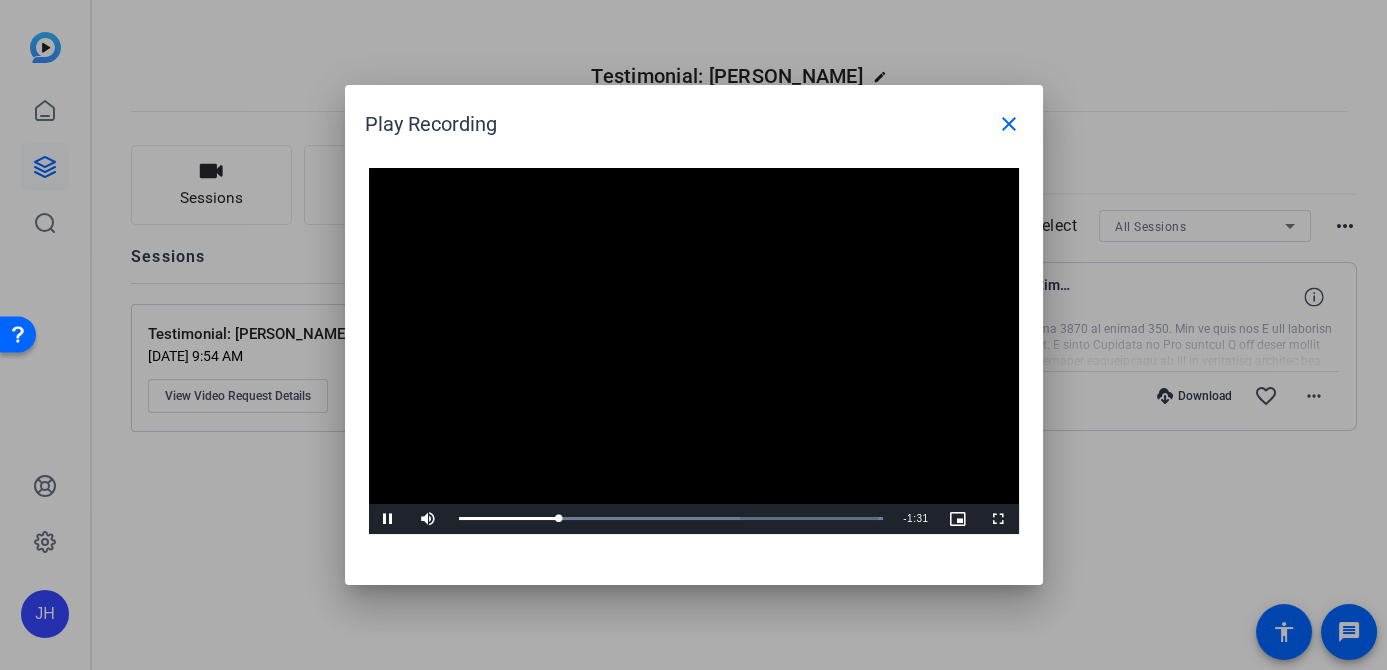 click at bounding box center [694, 351] 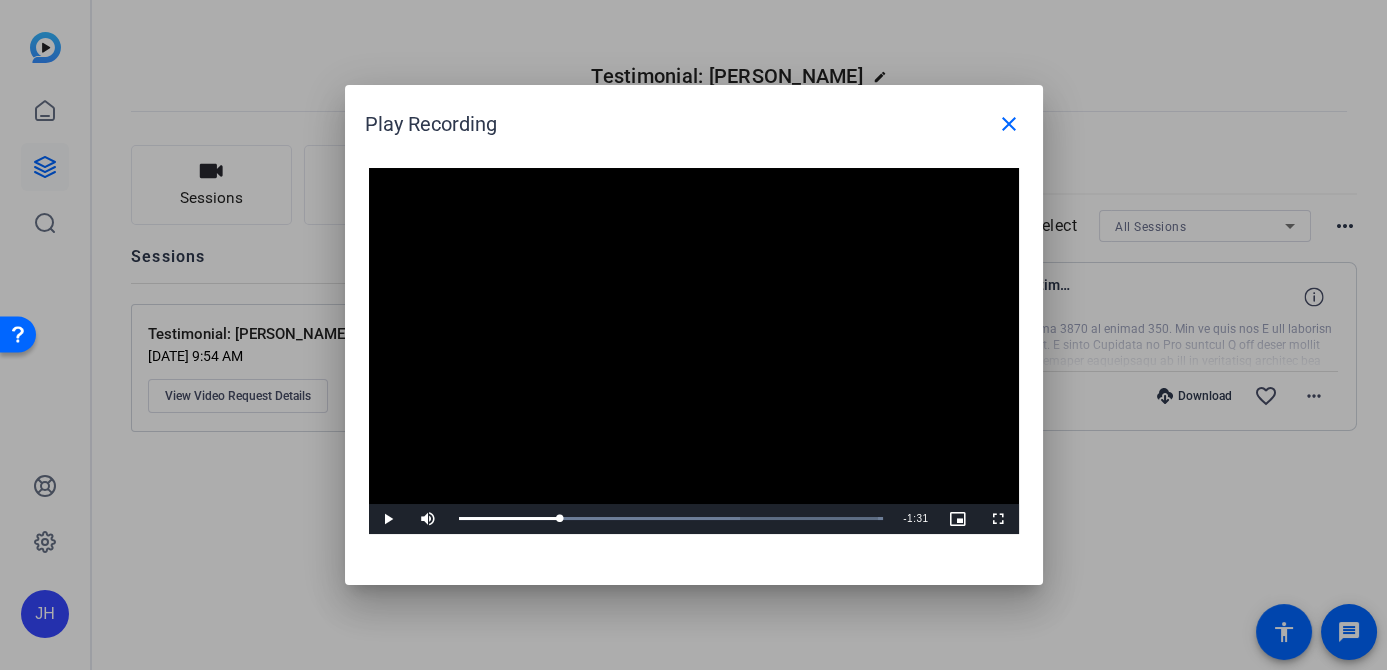 click at bounding box center [694, 351] 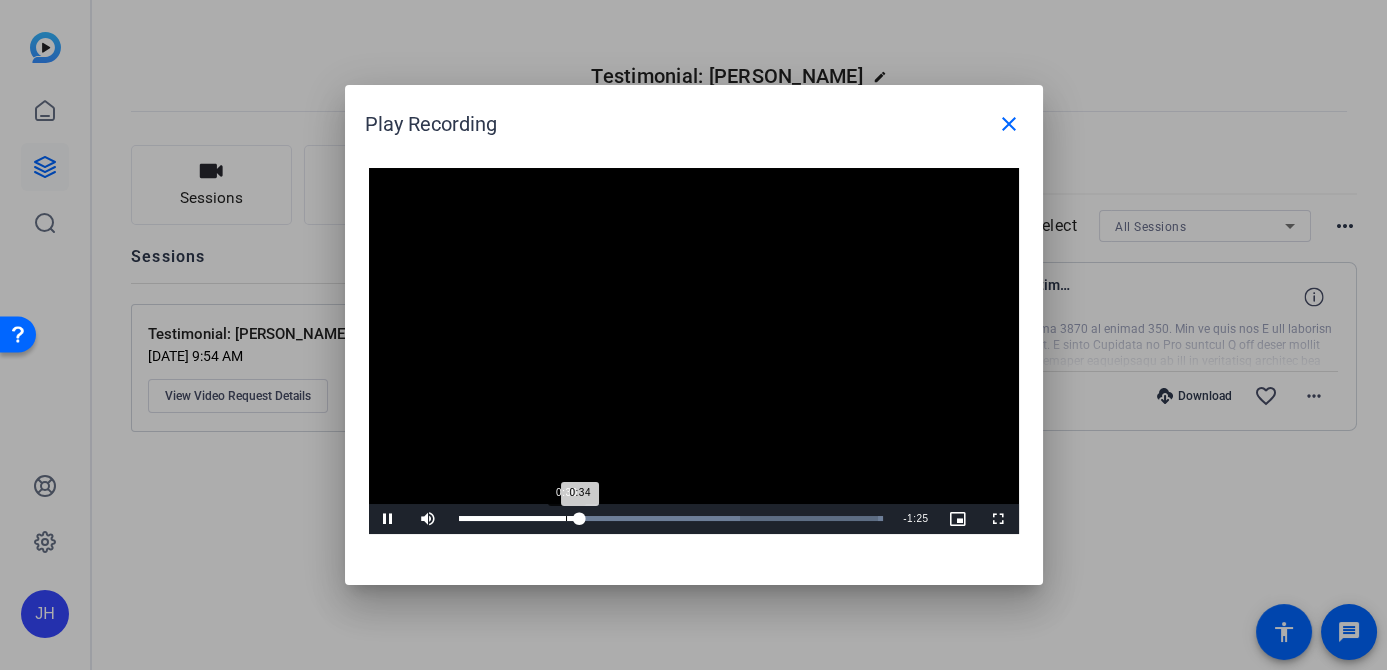 click on "Loaded :  100.00% 0:30 0:34" at bounding box center [671, 519] 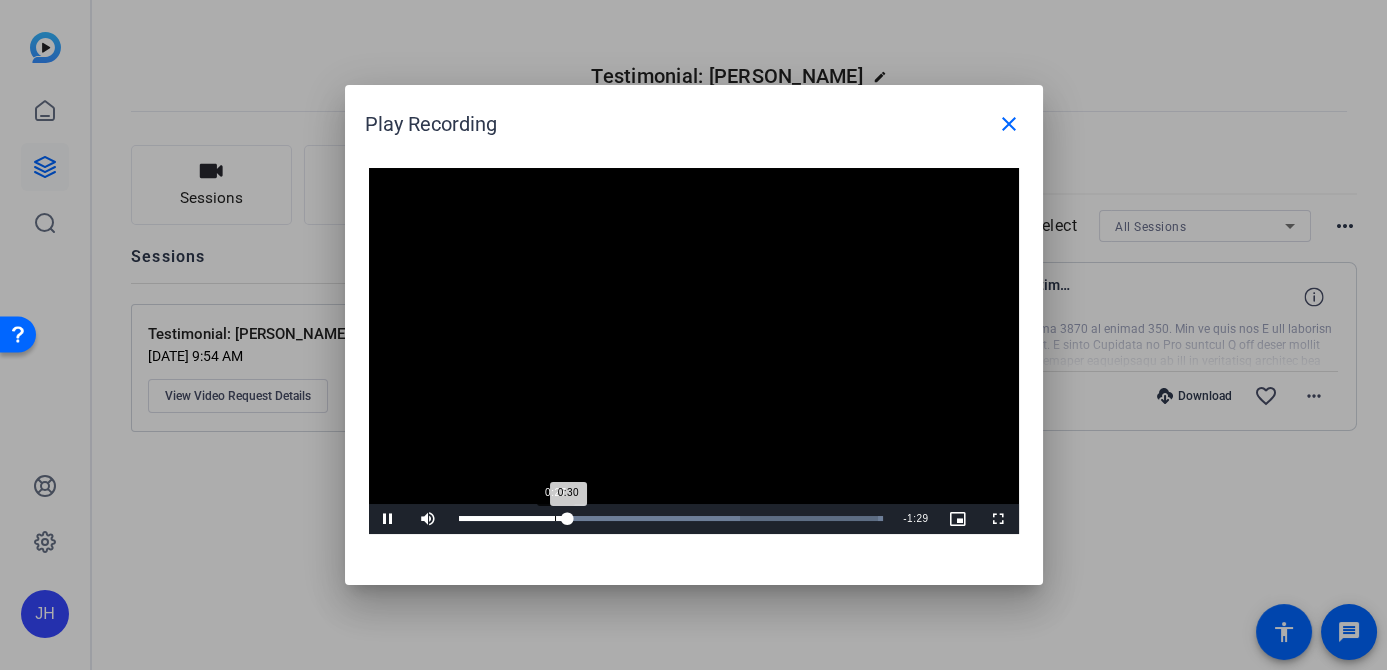 click on "0:27" at bounding box center (555, 518) 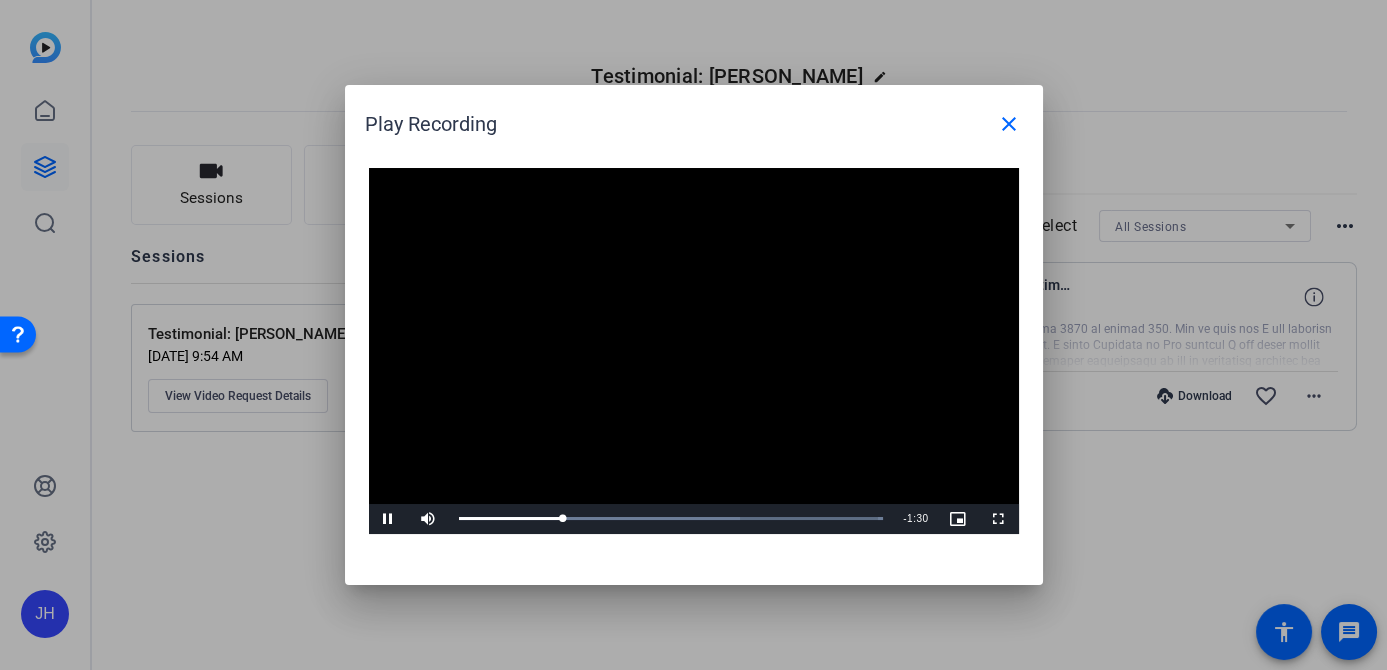 click at bounding box center [694, 351] 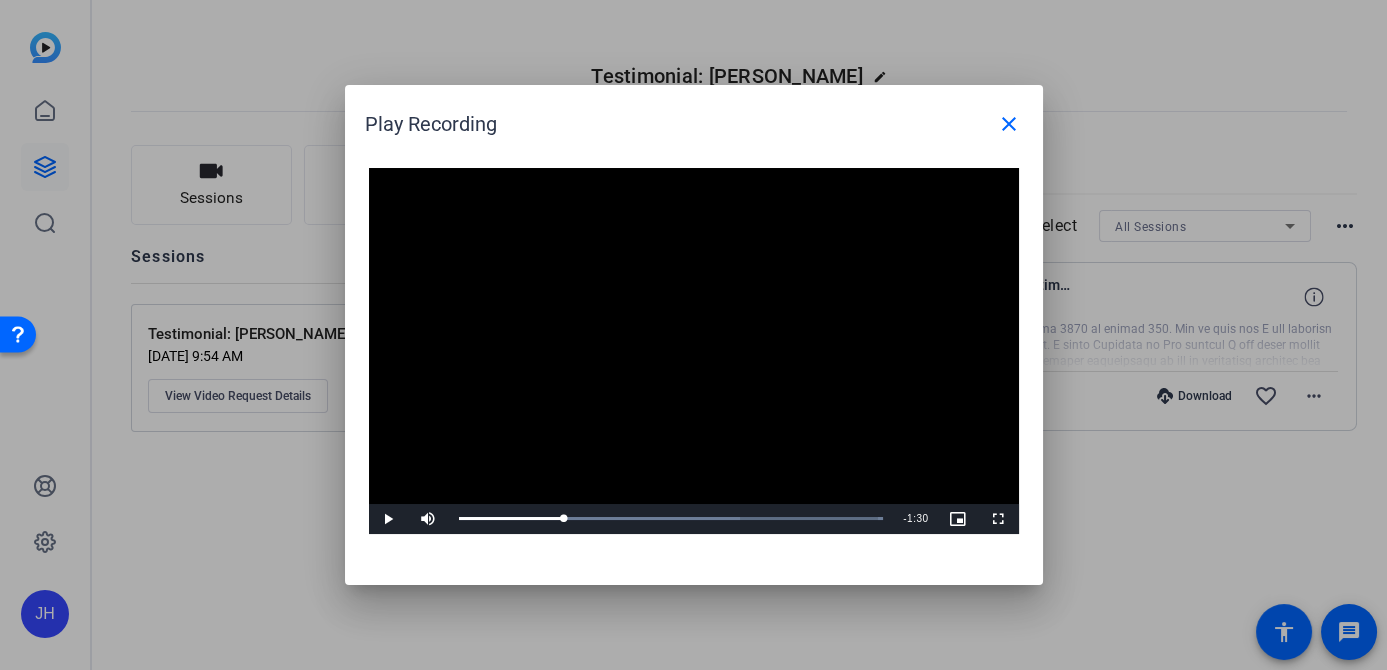 click at bounding box center [694, 351] 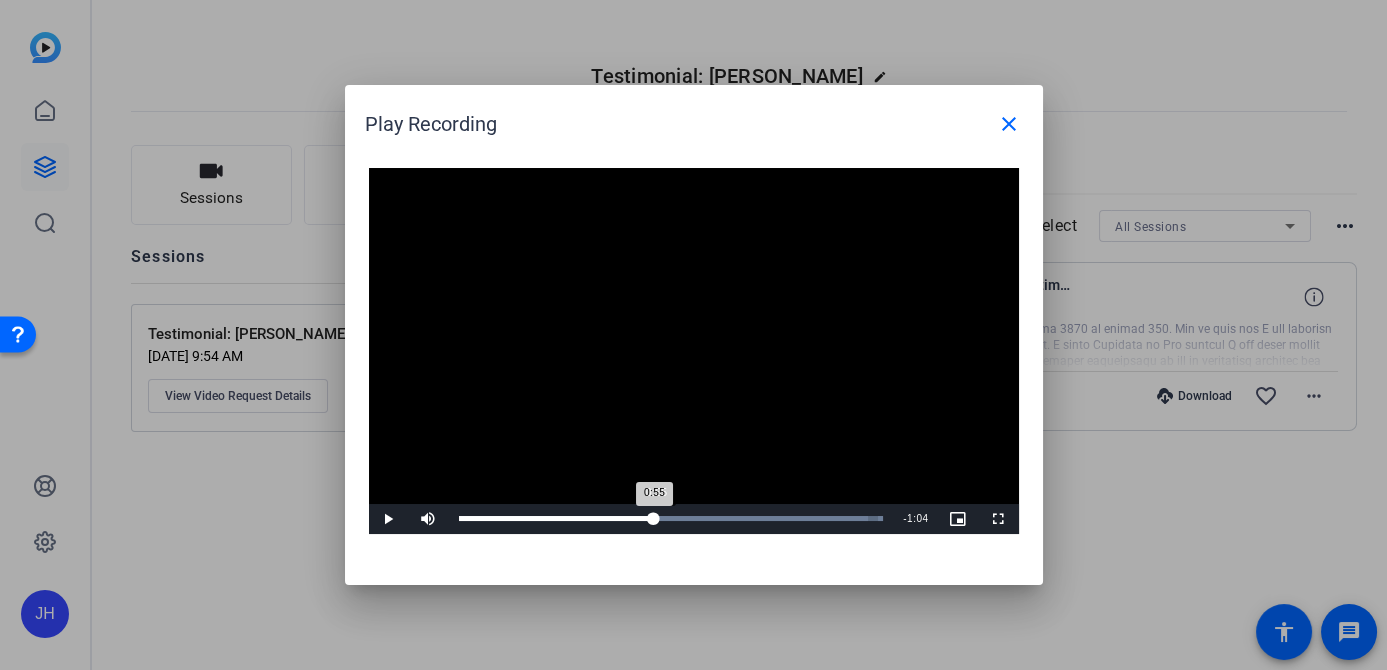 click on "Loaded :  100.00% 0:55 0:55" at bounding box center [671, 518] 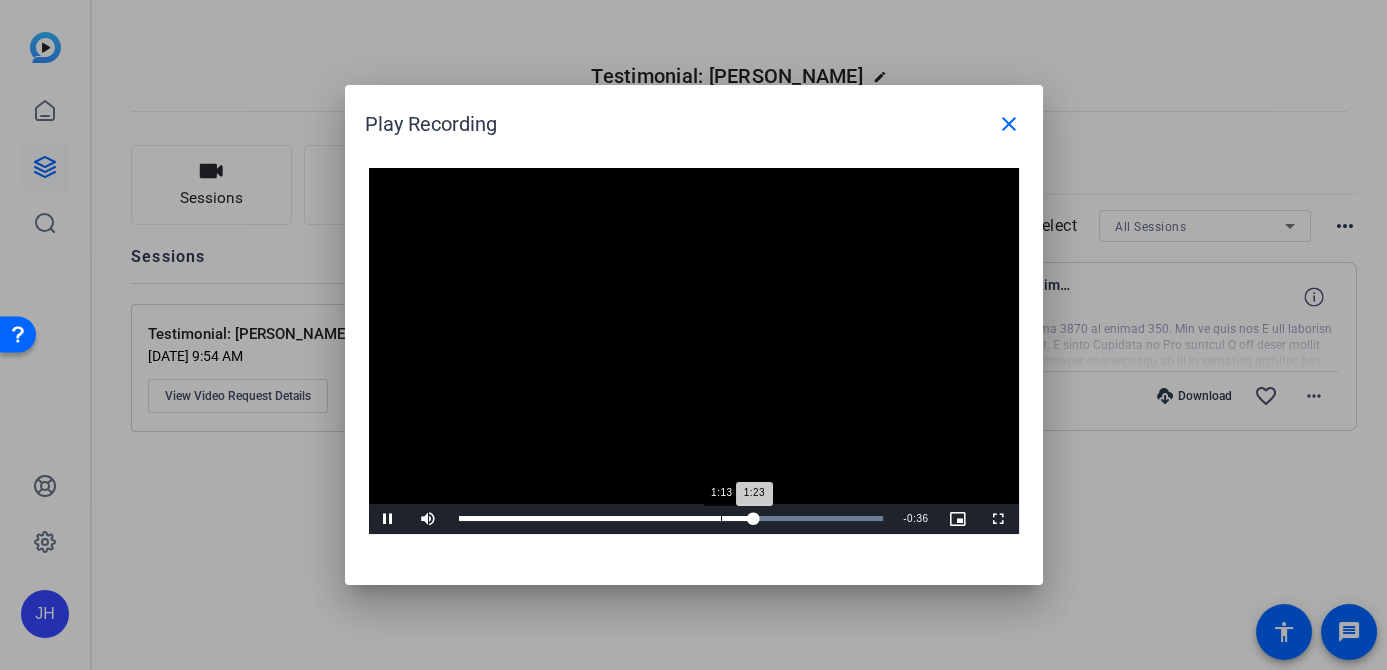 click on "1:13" at bounding box center [721, 518] 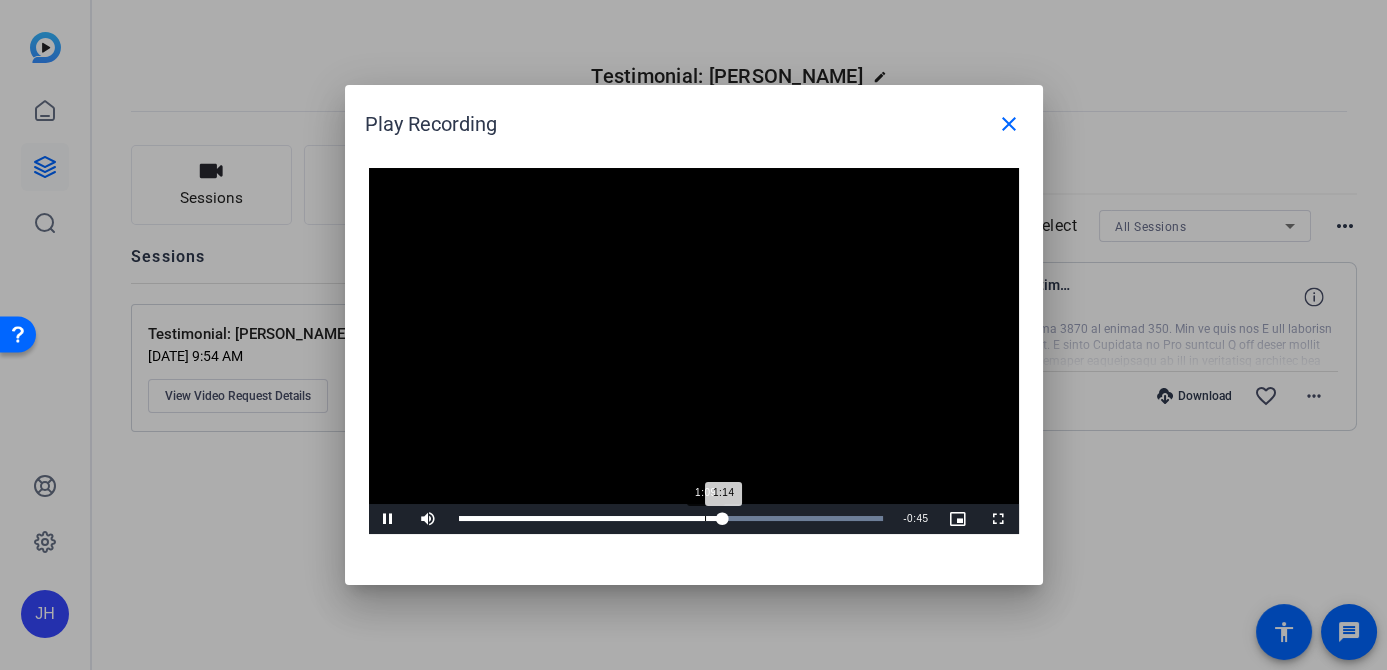click on "1:14" at bounding box center (591, 518) 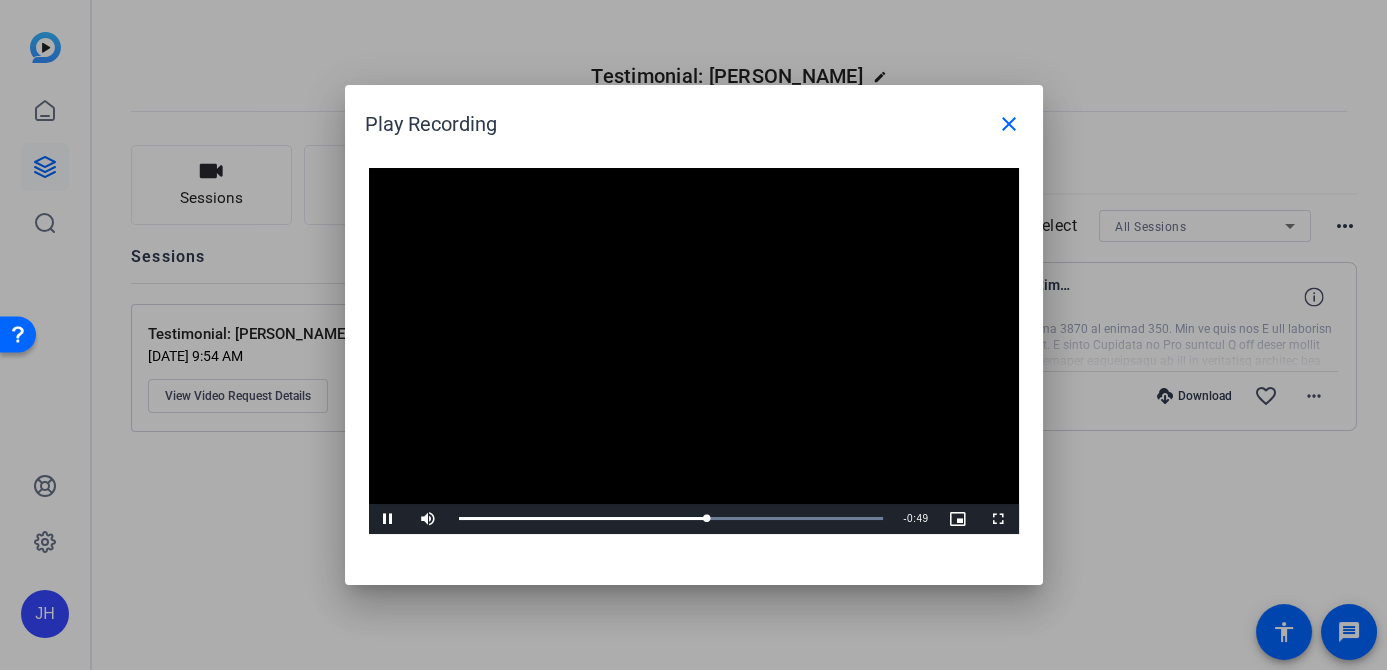click at bounding box center [694, 351] 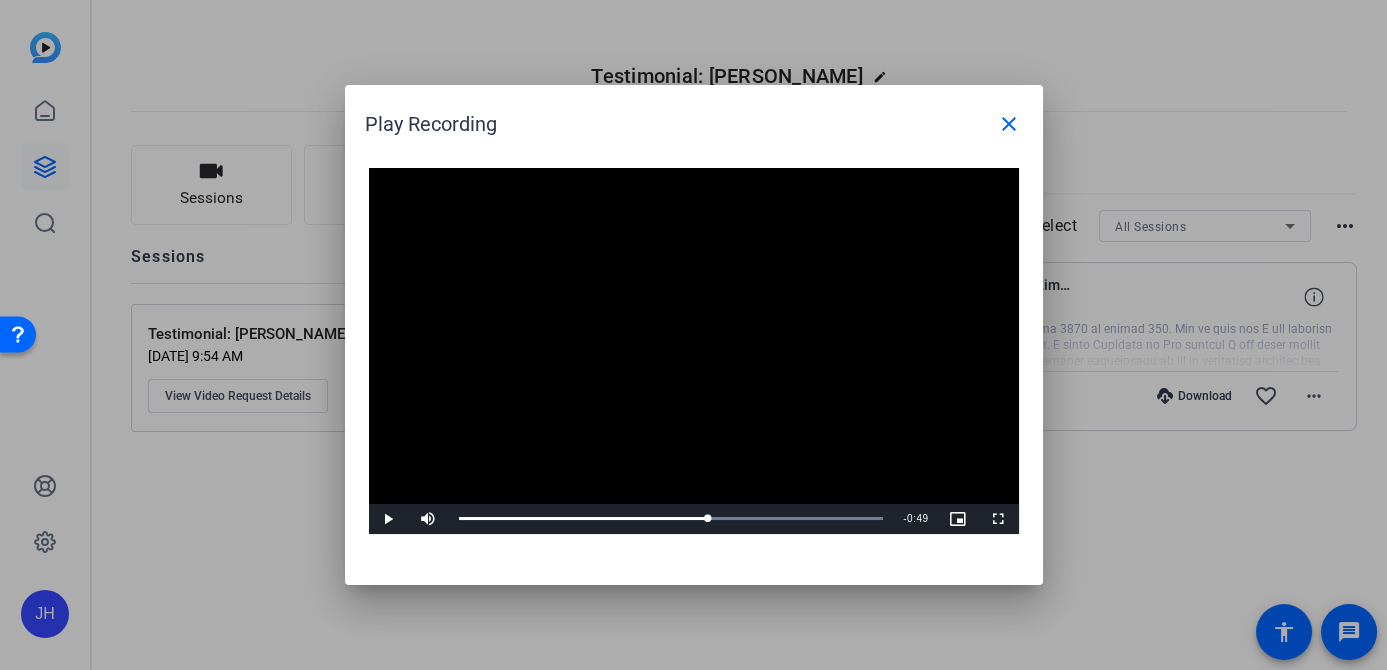 click at bounding box center (694, 351) 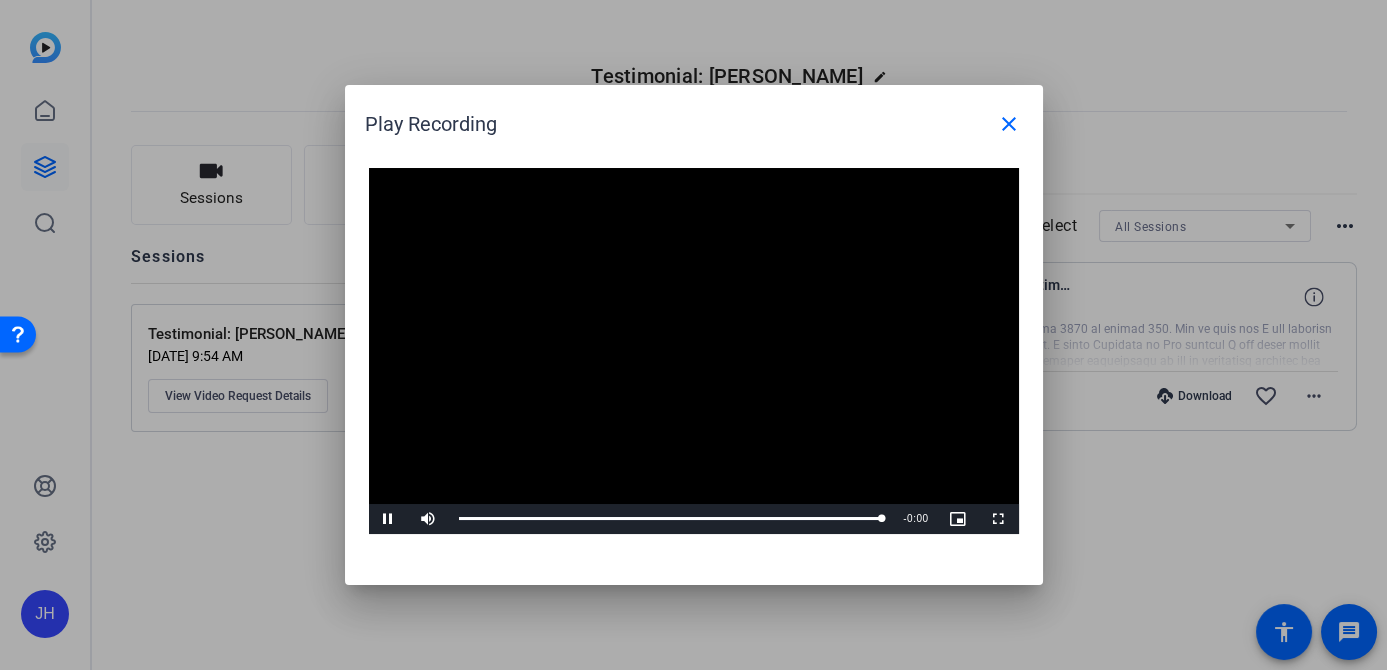 click at bounding box center (694, 351) 